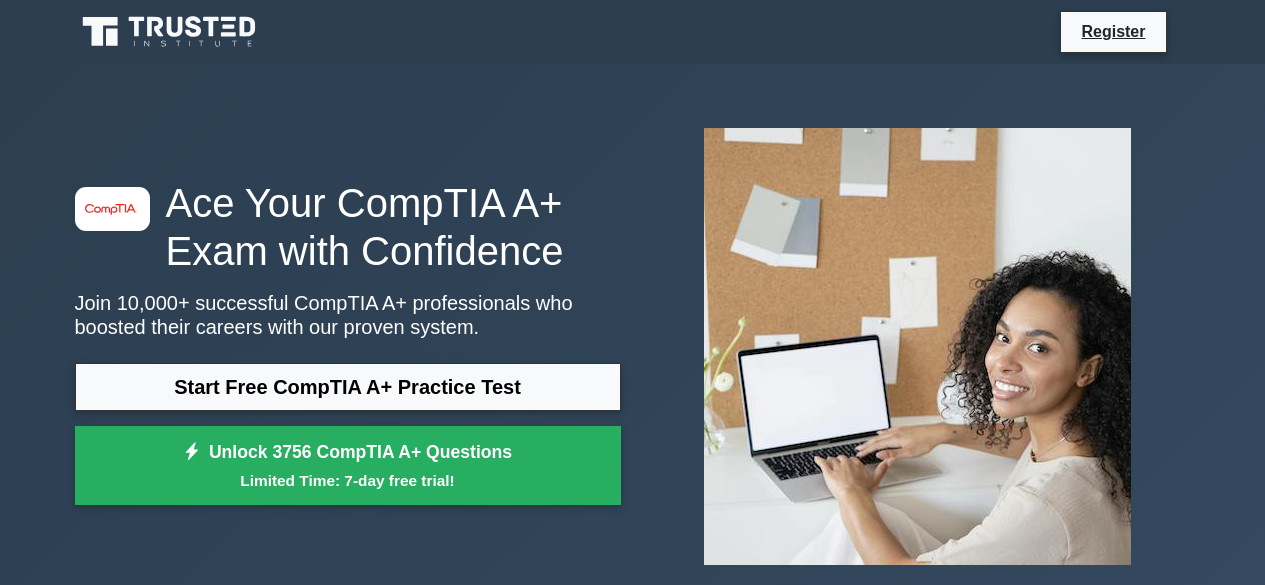 scroll, scrollTop: 0, scrollLeft: 0, axis: both 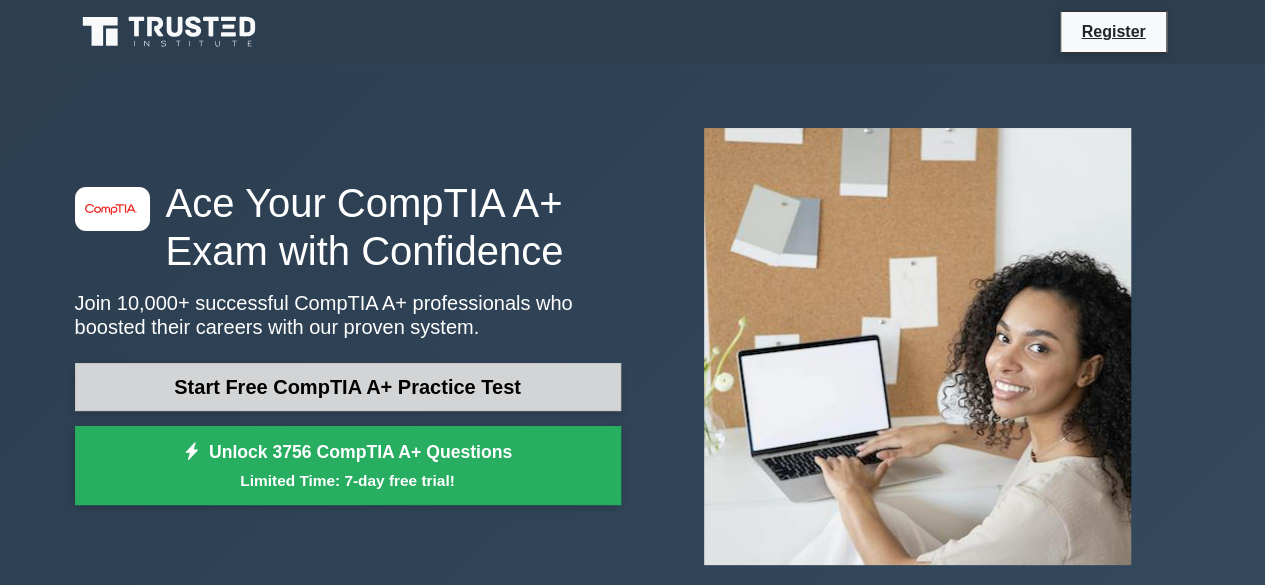 click on "Start Free CompTIA A+ Practice Test" at bounding box center (348, 387) 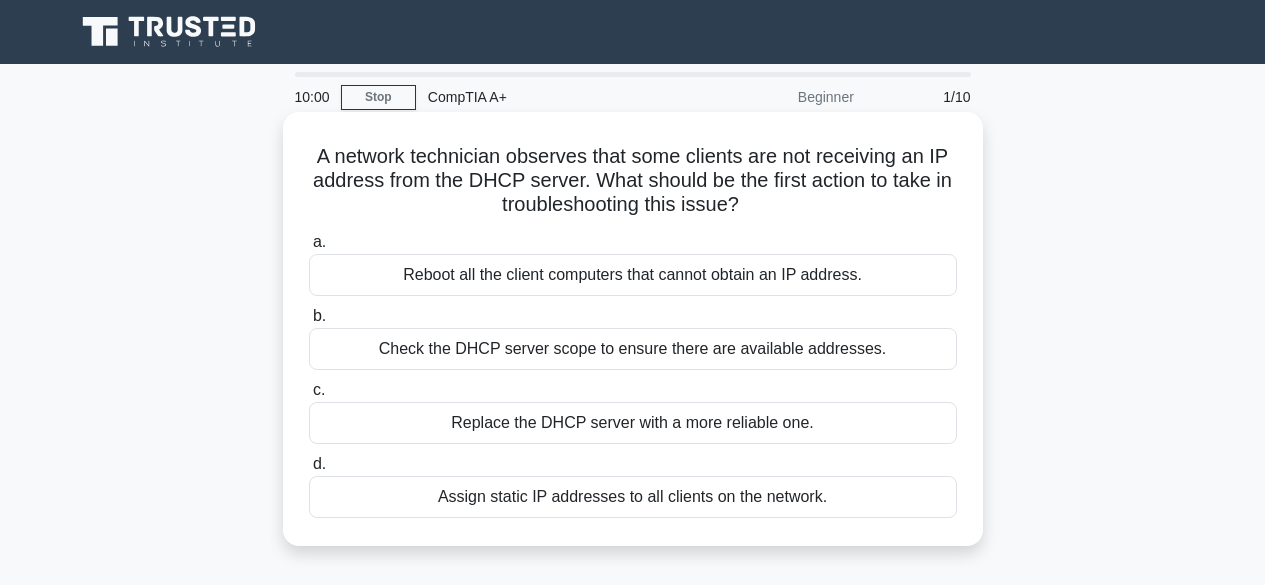 scroll, scrollTop: 0, scrollLeft: 0, axis: both 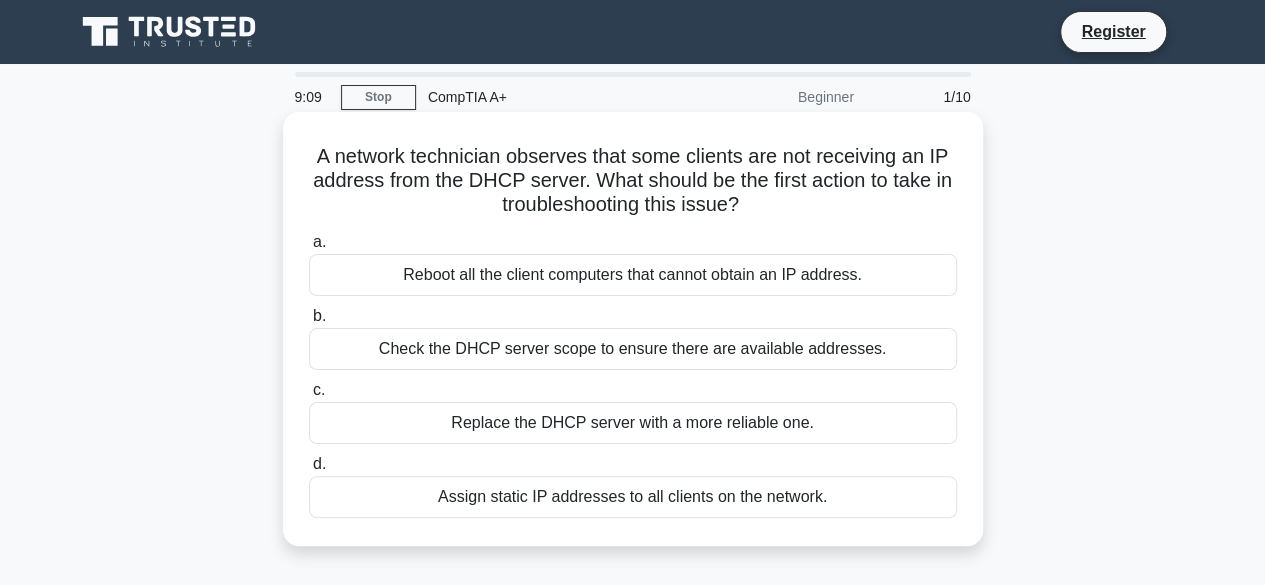 drag, startPoint x: 614, startPoint y: 375, endPoint x: 635, endPoint y: 357, distance: 27.658634 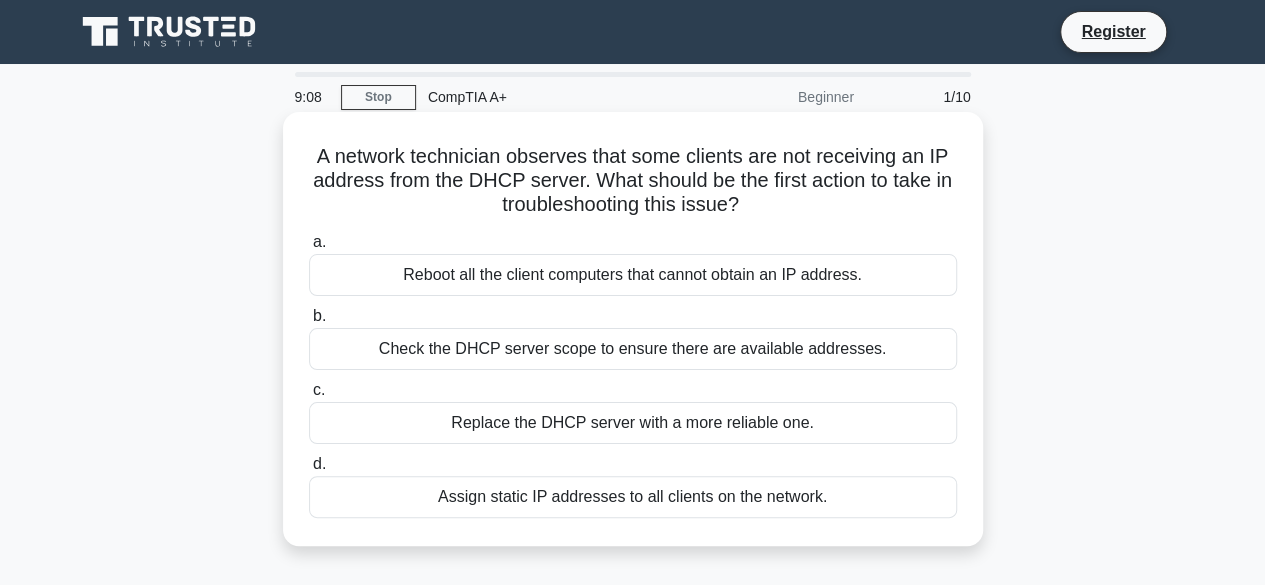 click on "Check the DHCP server scope to ensure there are available addresses." at bounding box center [633, 349] 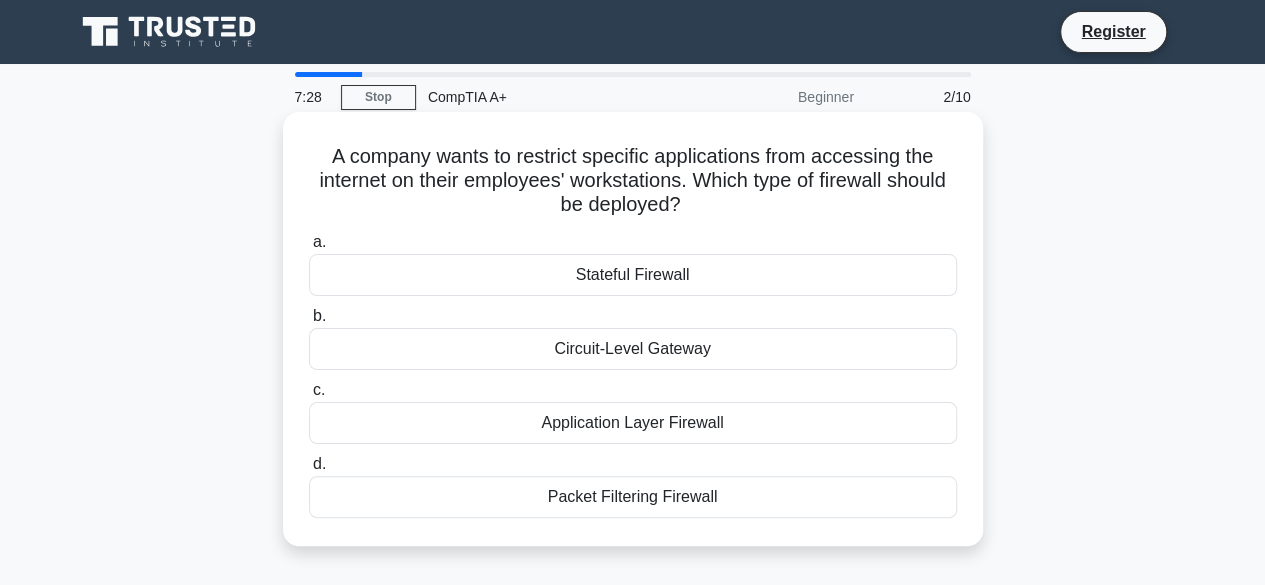 click on "Stateful Firewall" at bounding box center [633, 275] 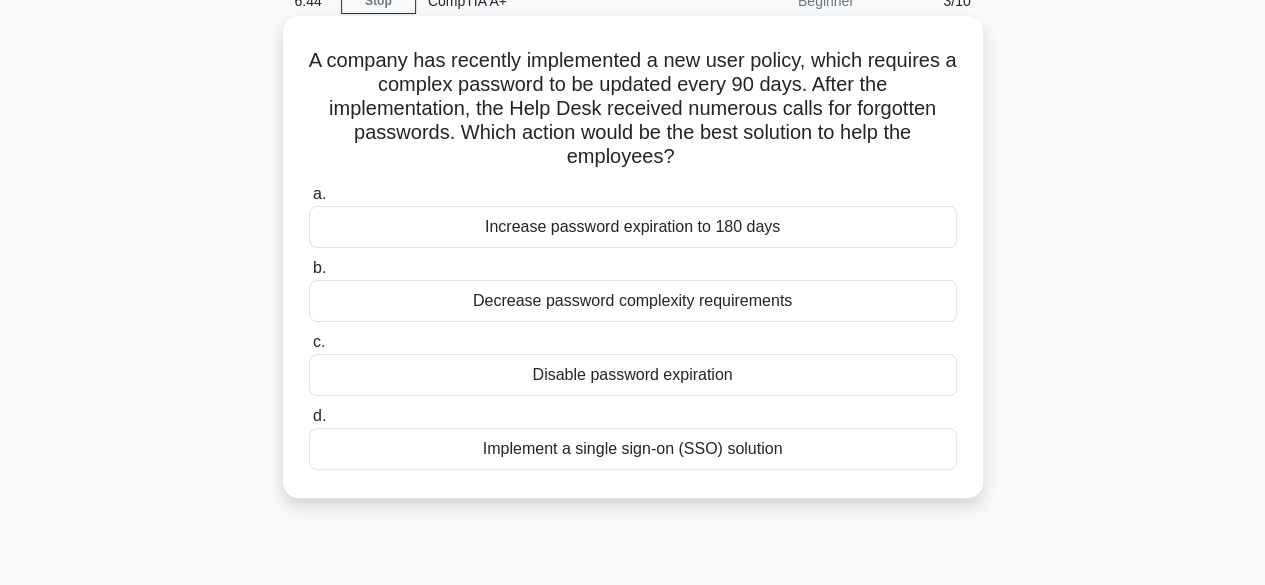 scroll, scrollTop: 97, scrollLeft: 0, axis: vertical 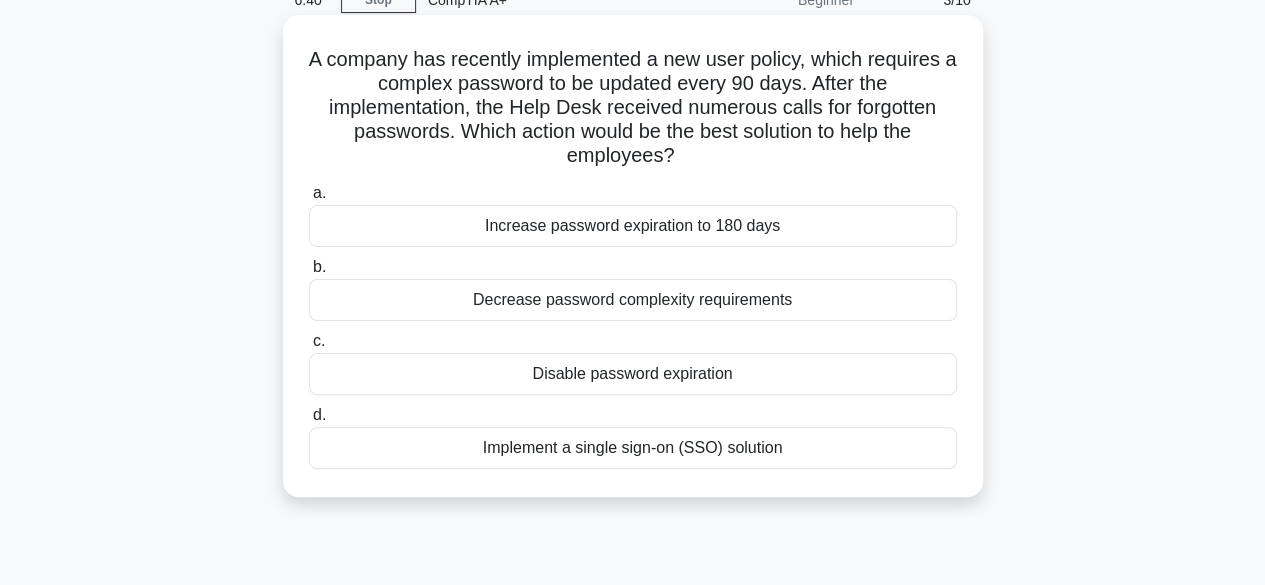click on "Implement a single sign-on (SSO) solution" at bounding box center [633, 448] 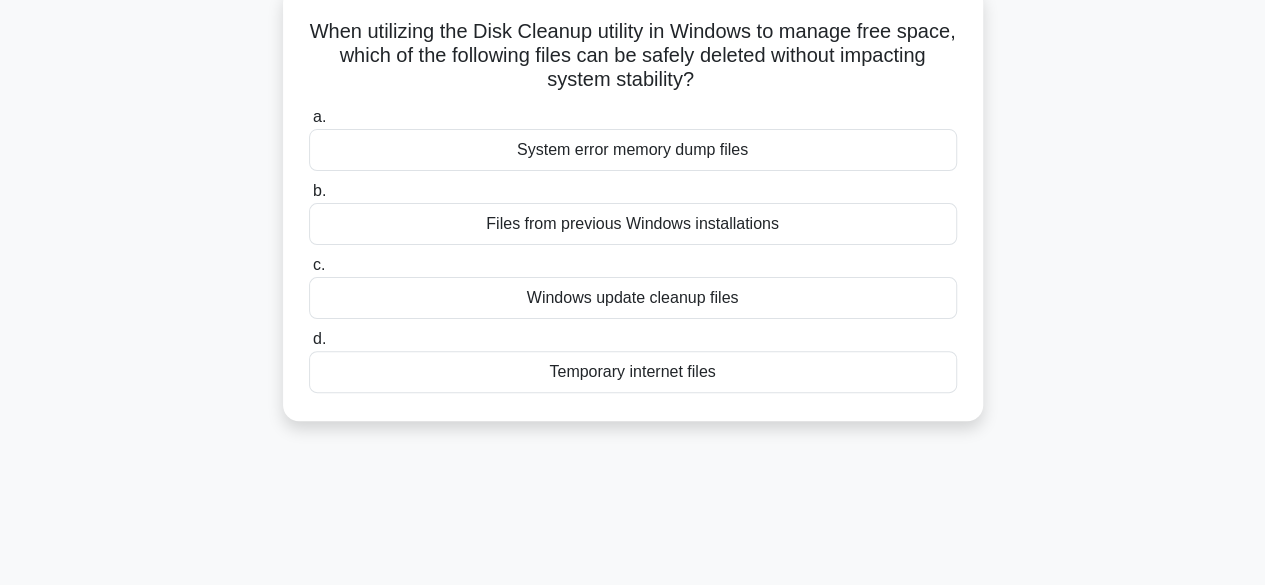 scroll, scrollTop: 138, scrollLeft: 0, axis: vertical 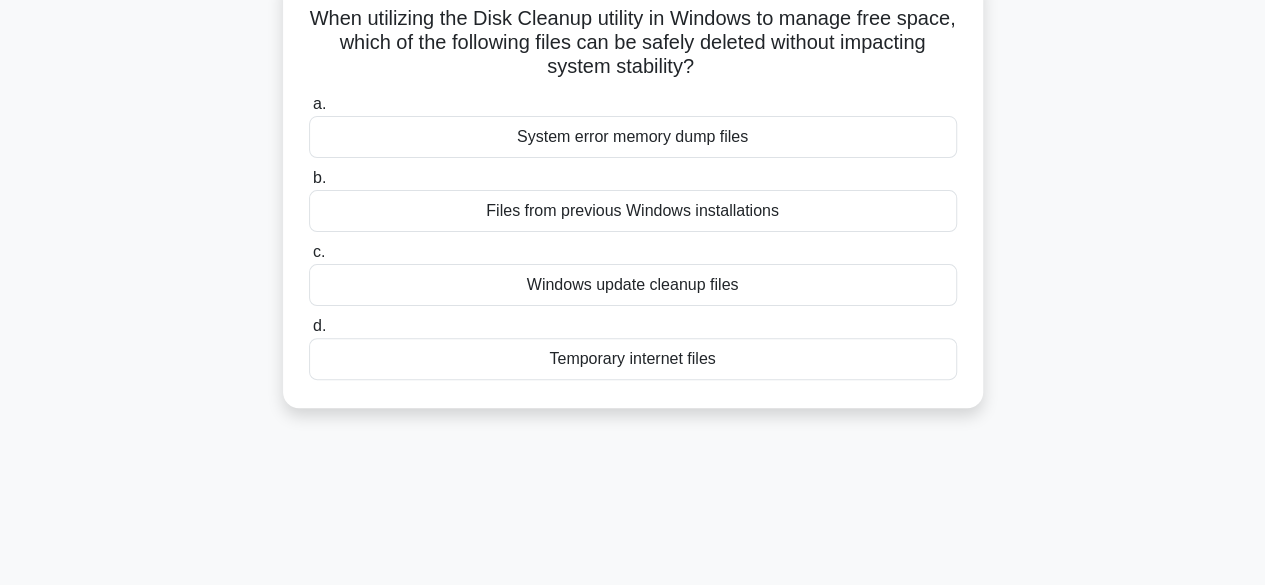 click on "System error memory dump files" at bounding box center (633, 137) 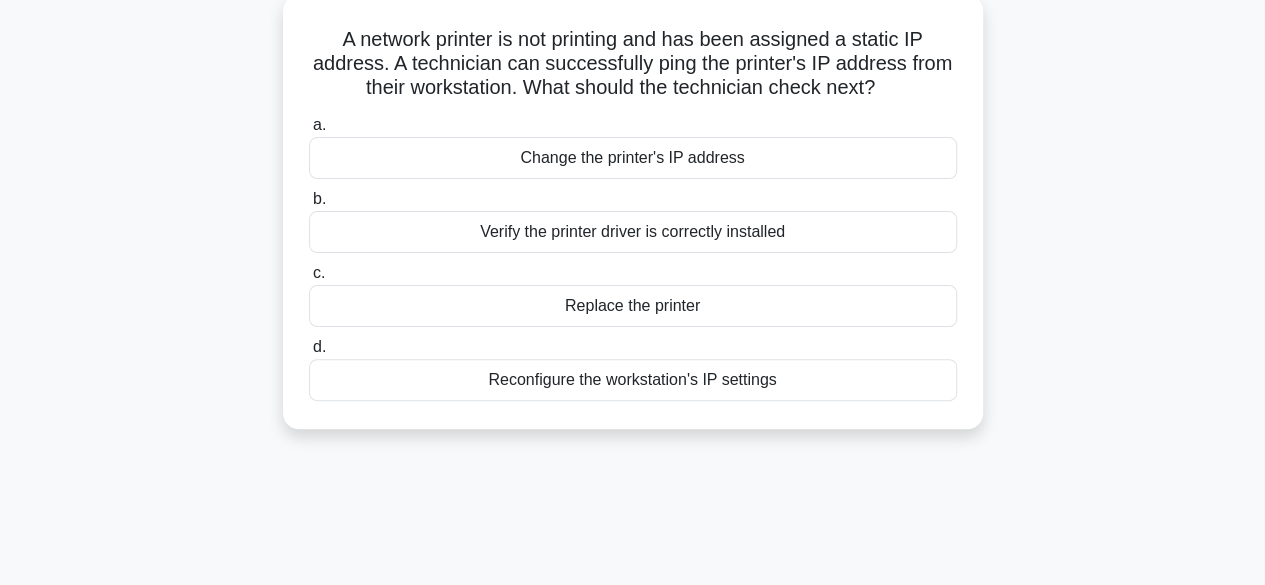 scroll, scrollTop: 120, scrollLeft: 0, axis: vertical 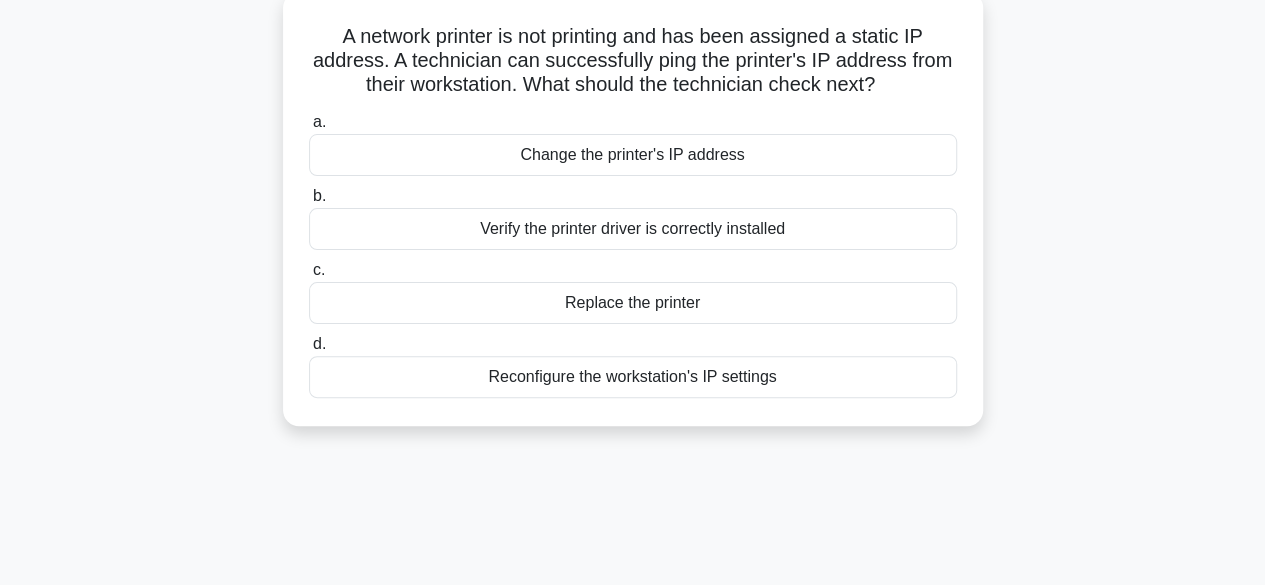 click on "Verify the printer driver is correctly installed" at bounding box center [633, 229] 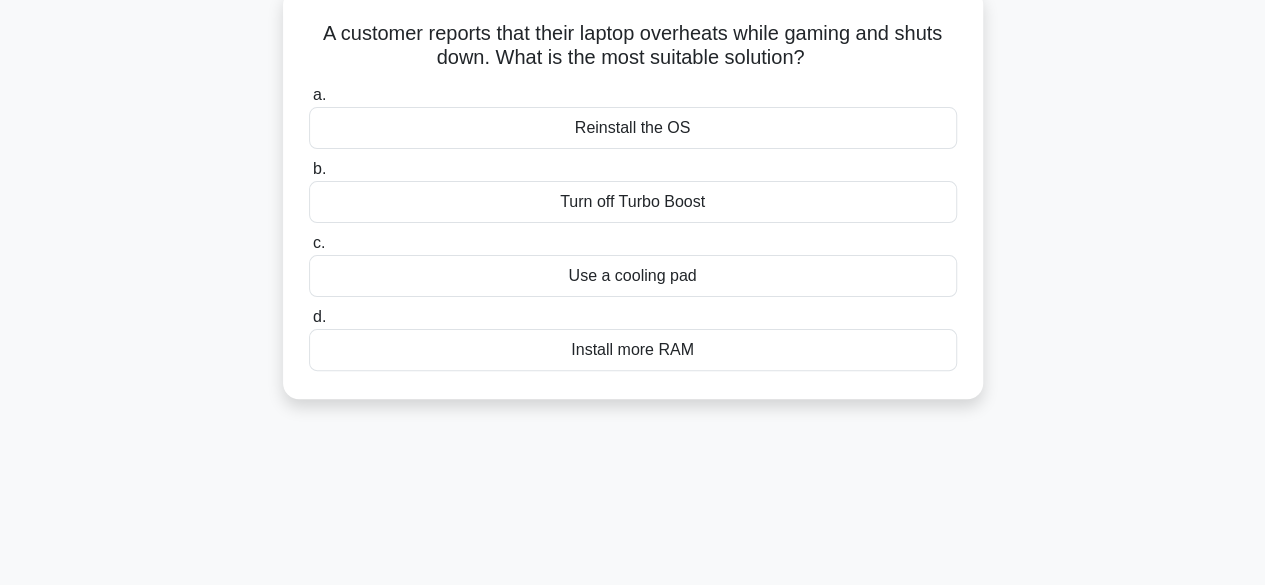scroll, scrollTop: 130, scrollLeft: 0, axis: vertical 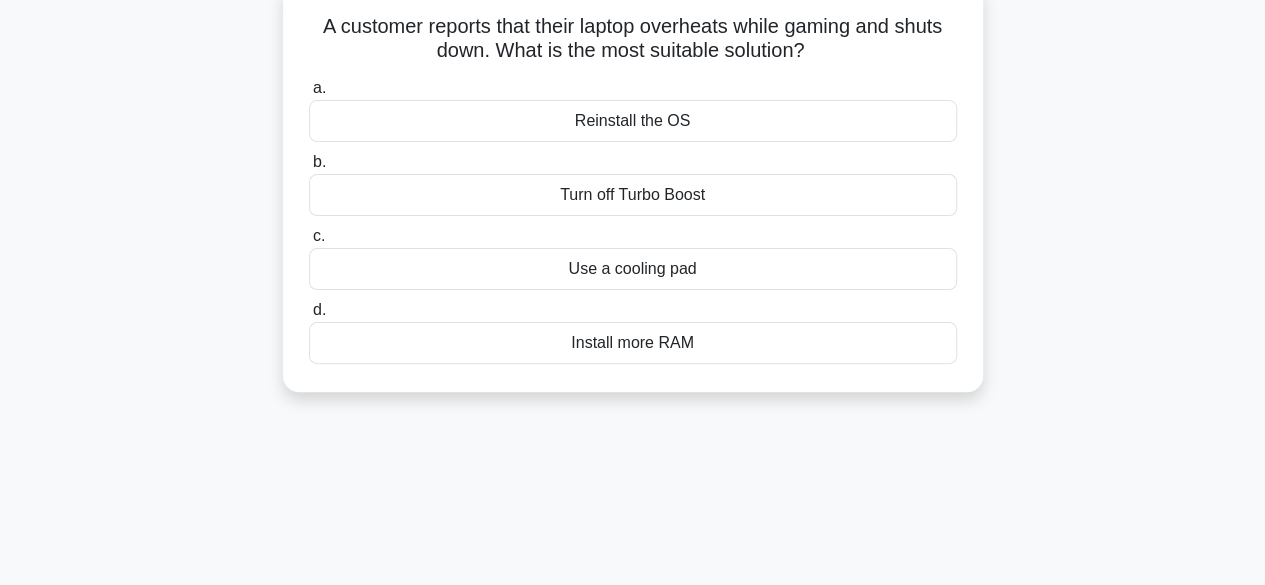 click on "Use a cooling pad" at bounding box center [633, 269] 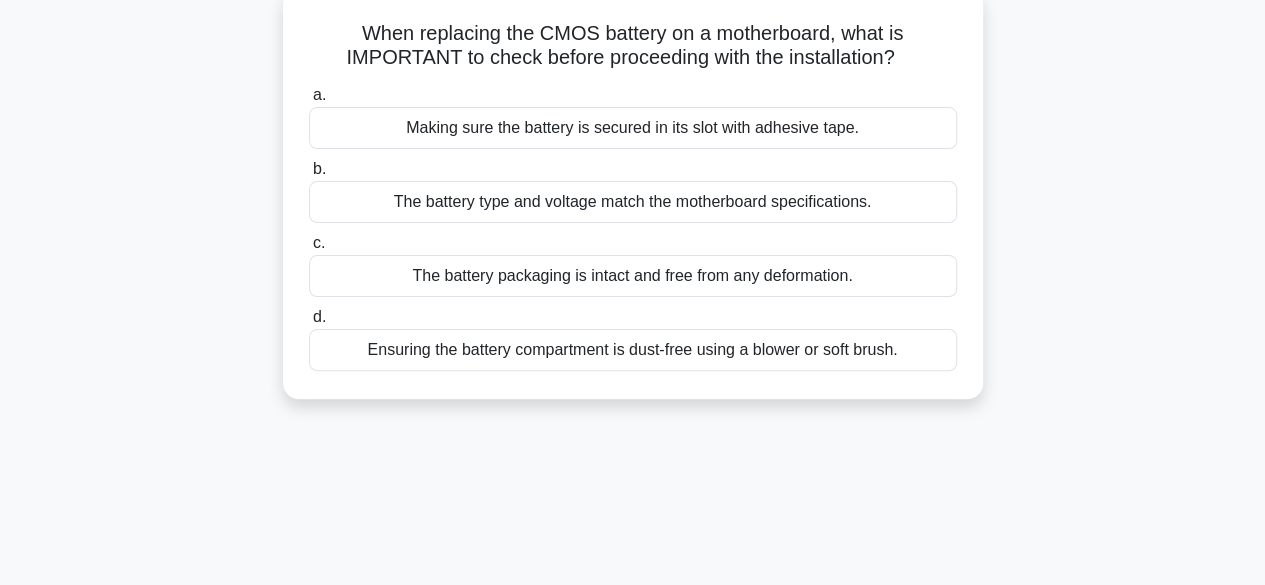 scroll, scrollTop: 126, scrollLeft: 0, axis: vertical 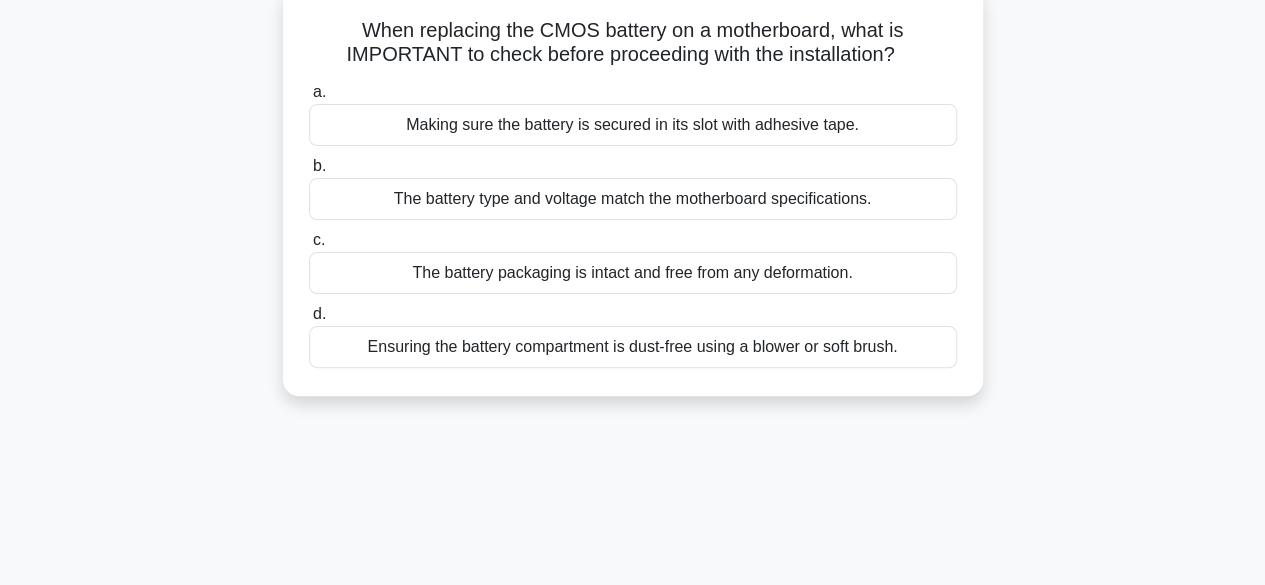 click on "Ensuring the battery compartment is dust-free using a blower or soft brush." at bounding box center [633, 347] 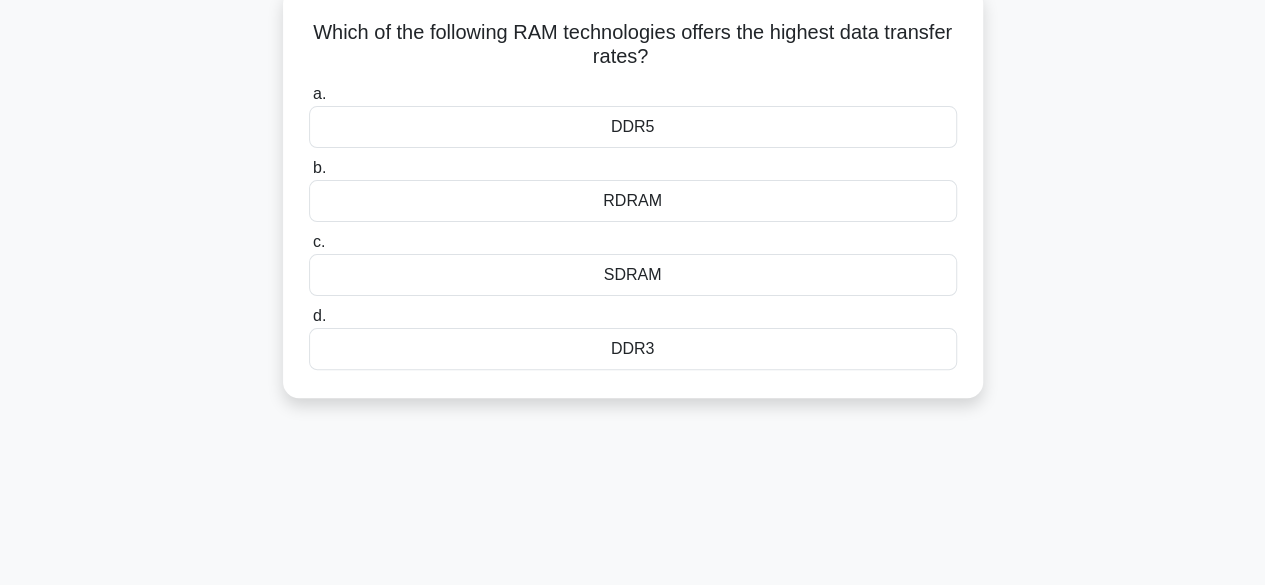 scroll, scrollTop: 126, scrollLeft: 0, axis: vertical 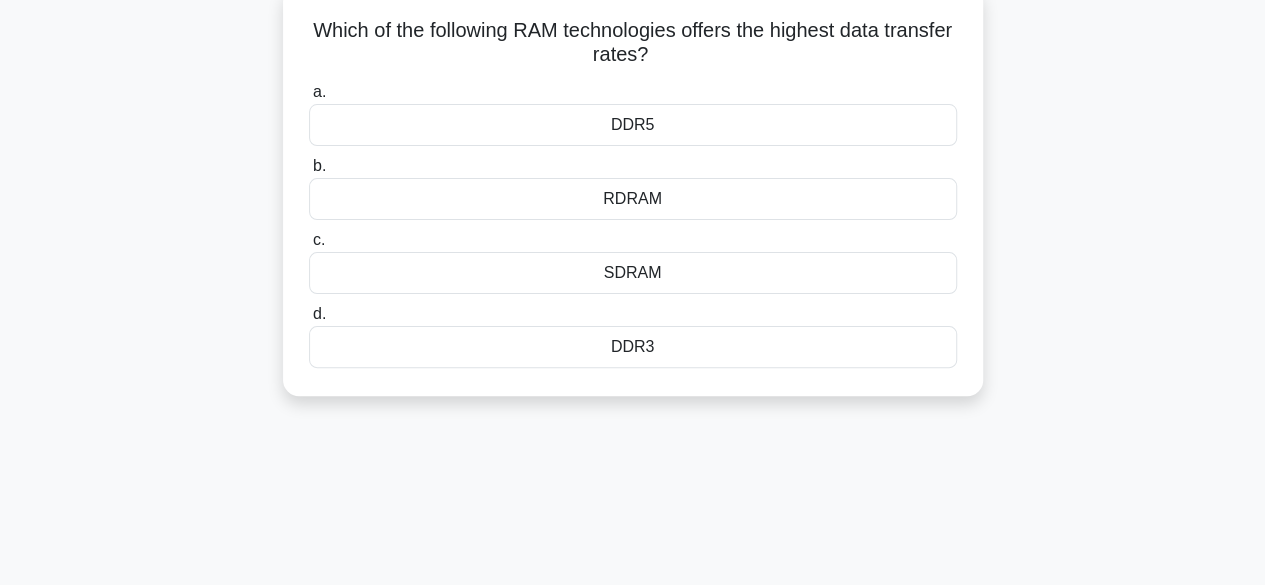 click on "DDR5" at bounding box center [633, 125] 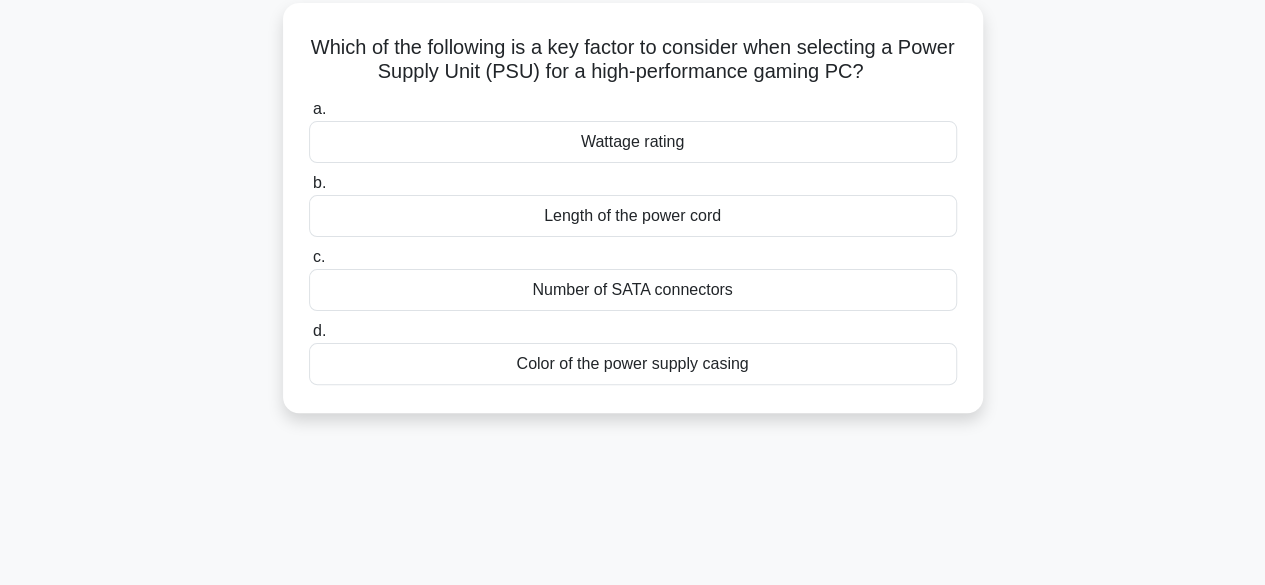 scroll, scrollTop: 115, scrollLeft: 0, axis: vertical 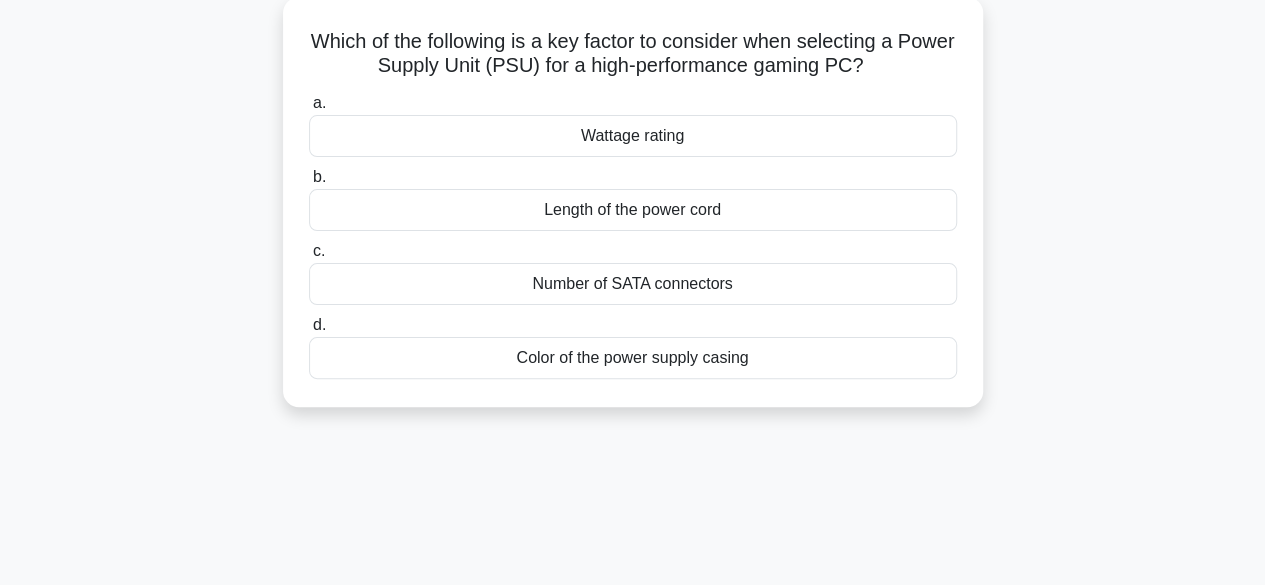 click on "Wattage rating" at bounding box center (633, 136) 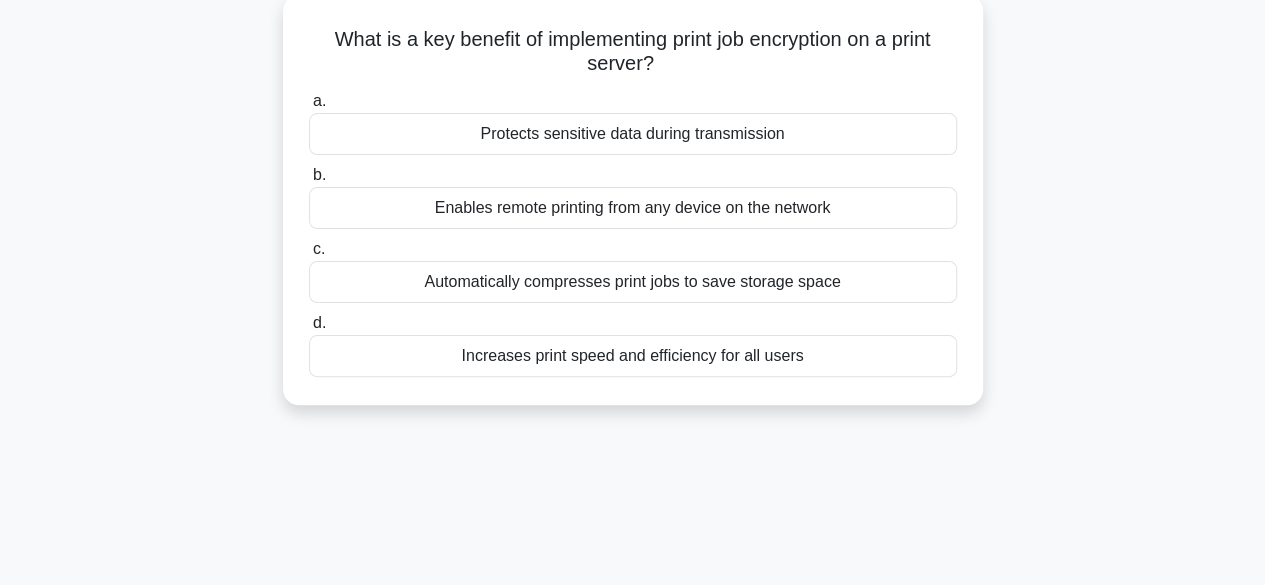 scroll, scrollTop: 0, scrollLeft: 0, axis: both 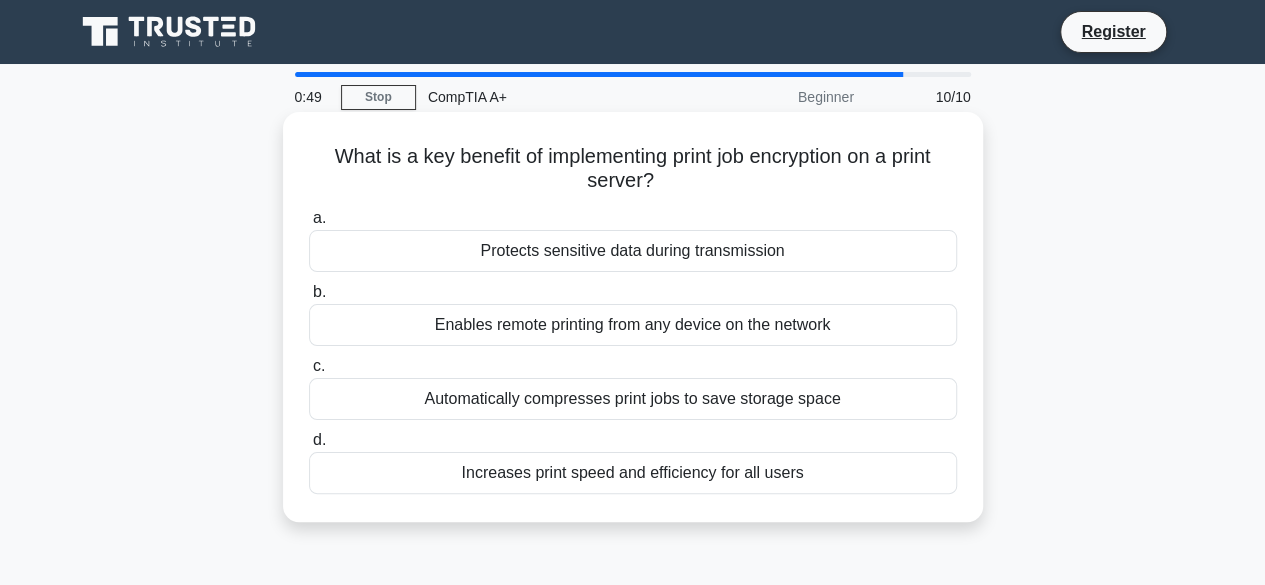 click on "Protects sensitive data during transmission" at bounding box center (633, 251) 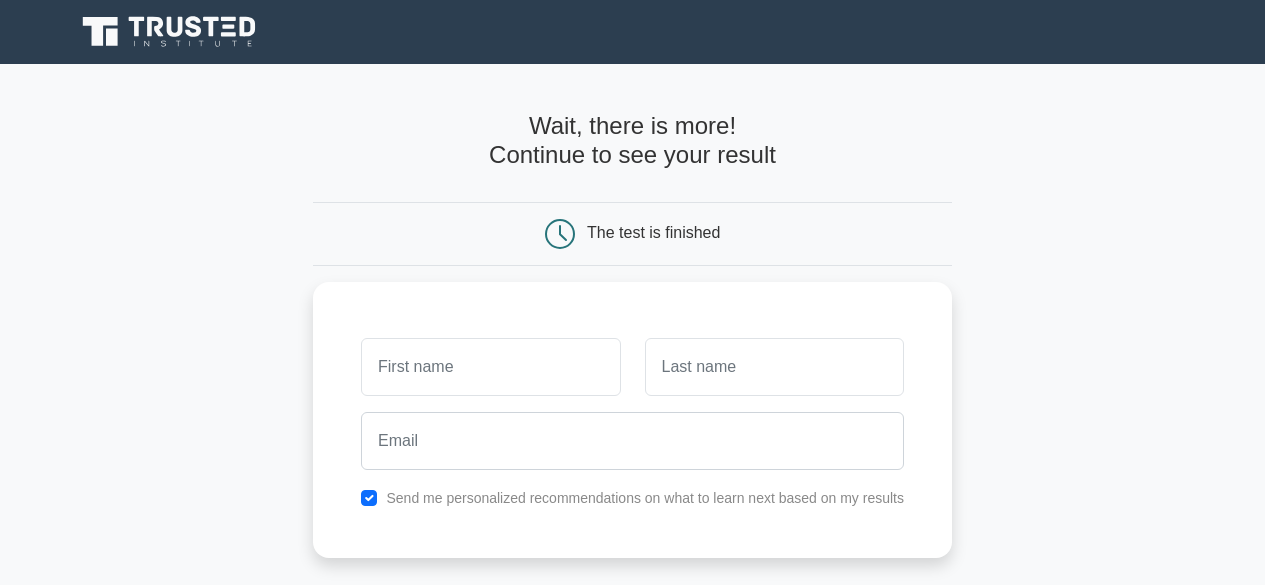 scroll, scrollTop: 0, scrollLeft: 0, axis: both 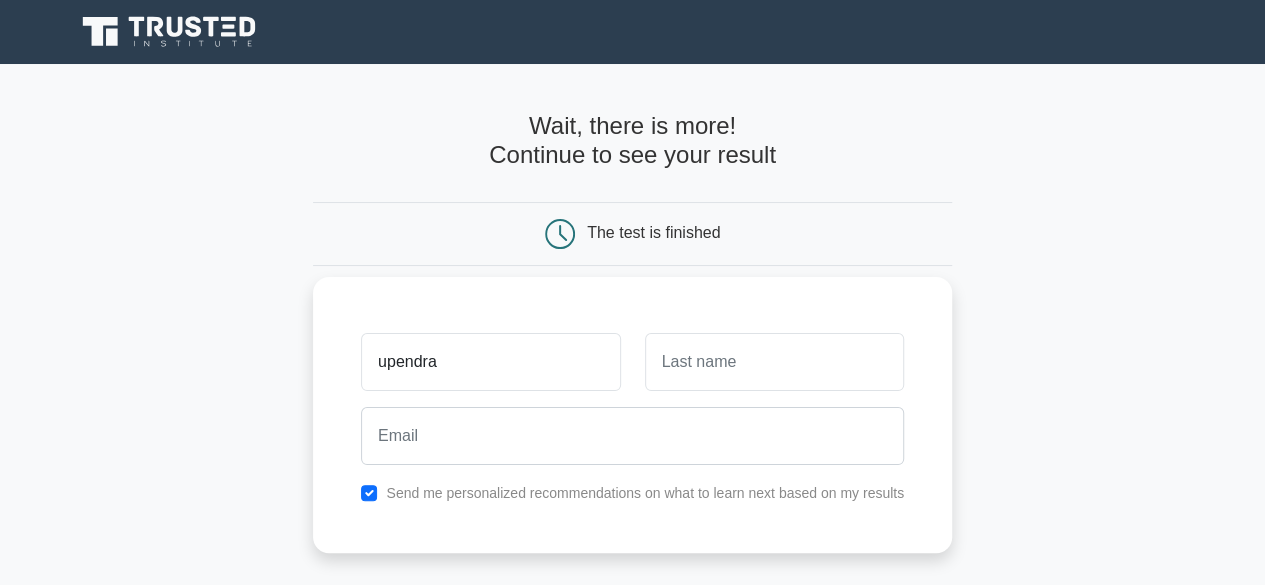 type on "upendra" 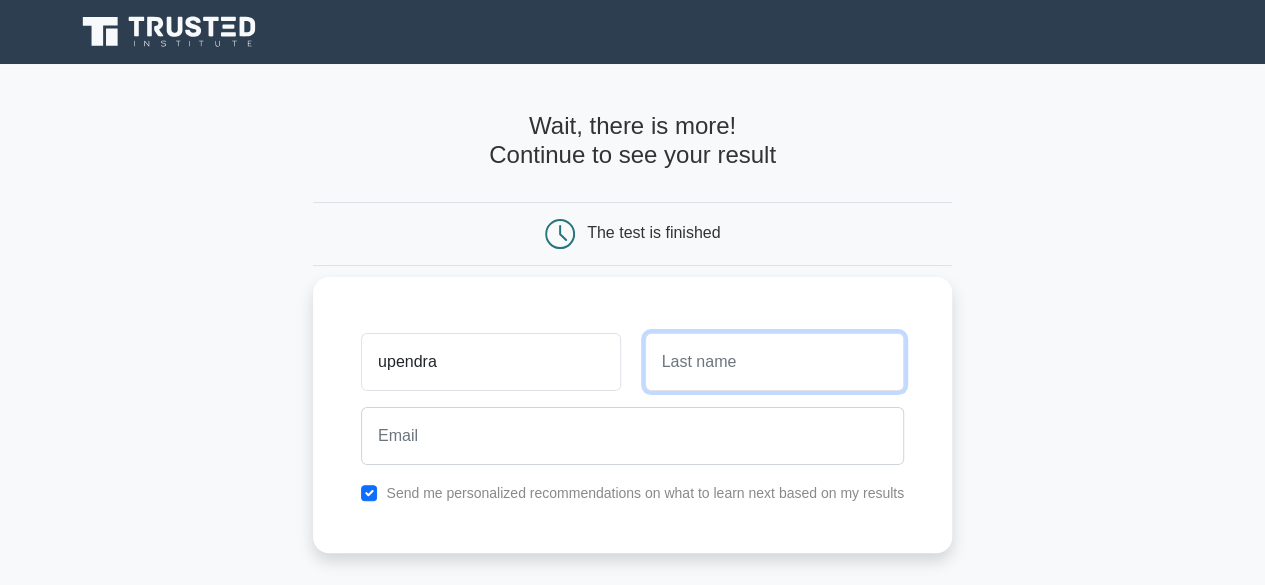 click at bounding box center [774, 362] 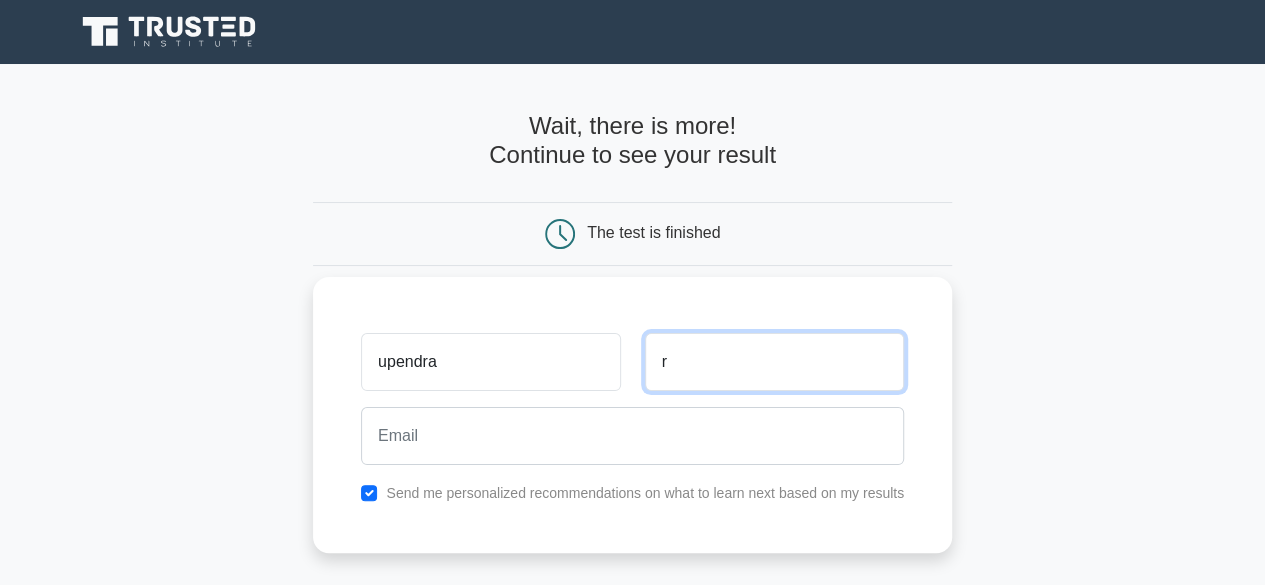 type on "r" 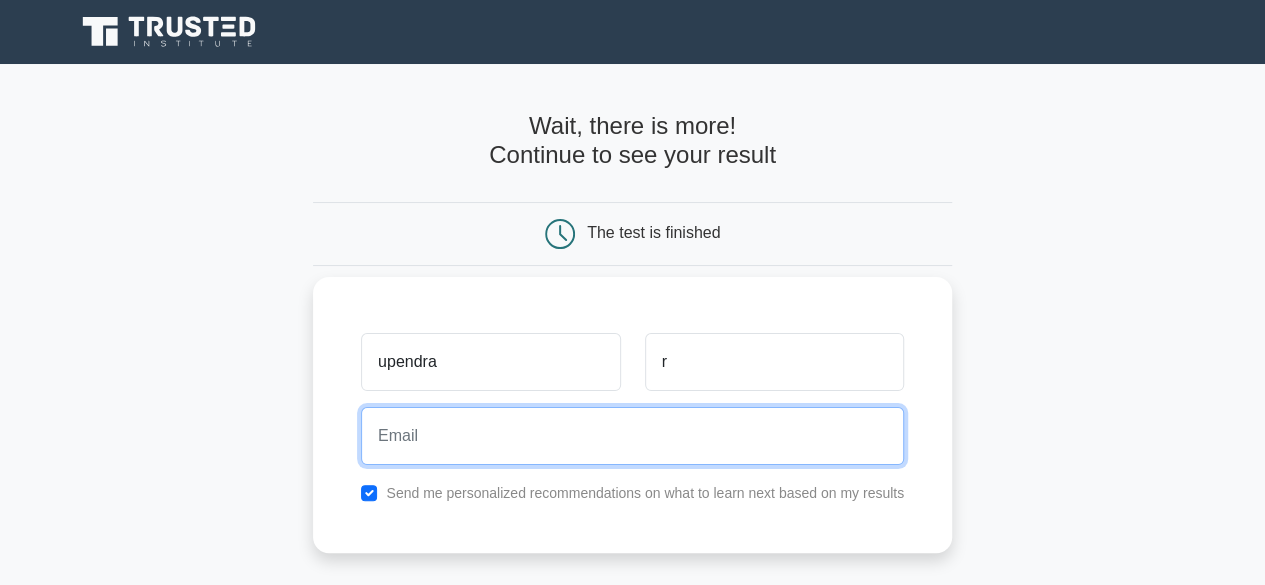 click at bounding box center [632, 436] 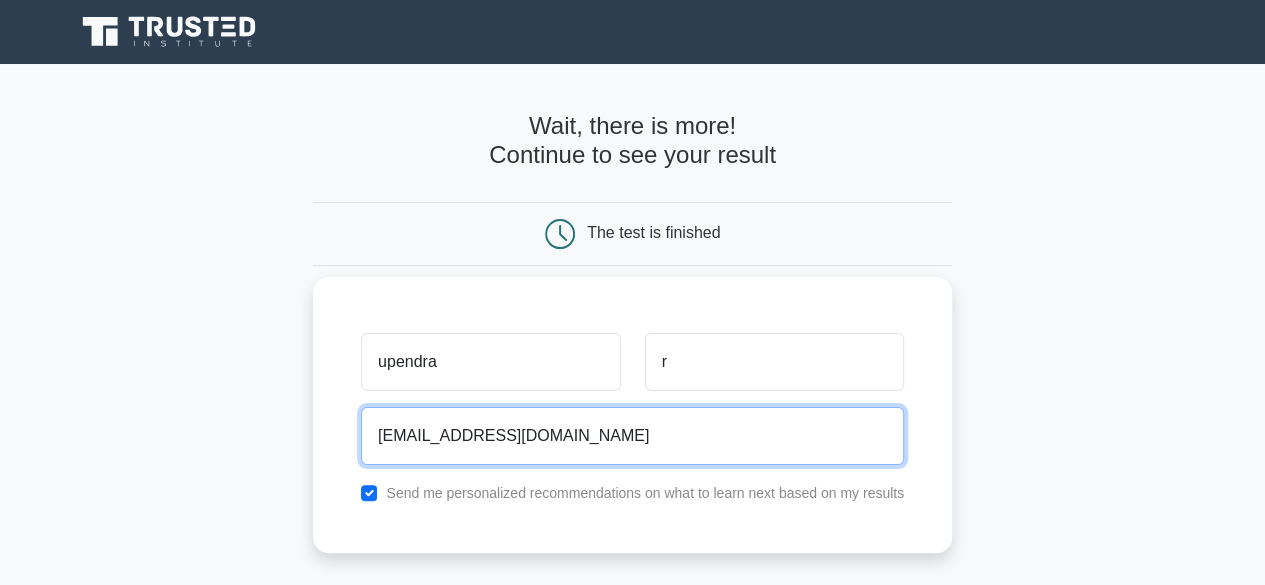 type on "upendra16r@gmail.com" 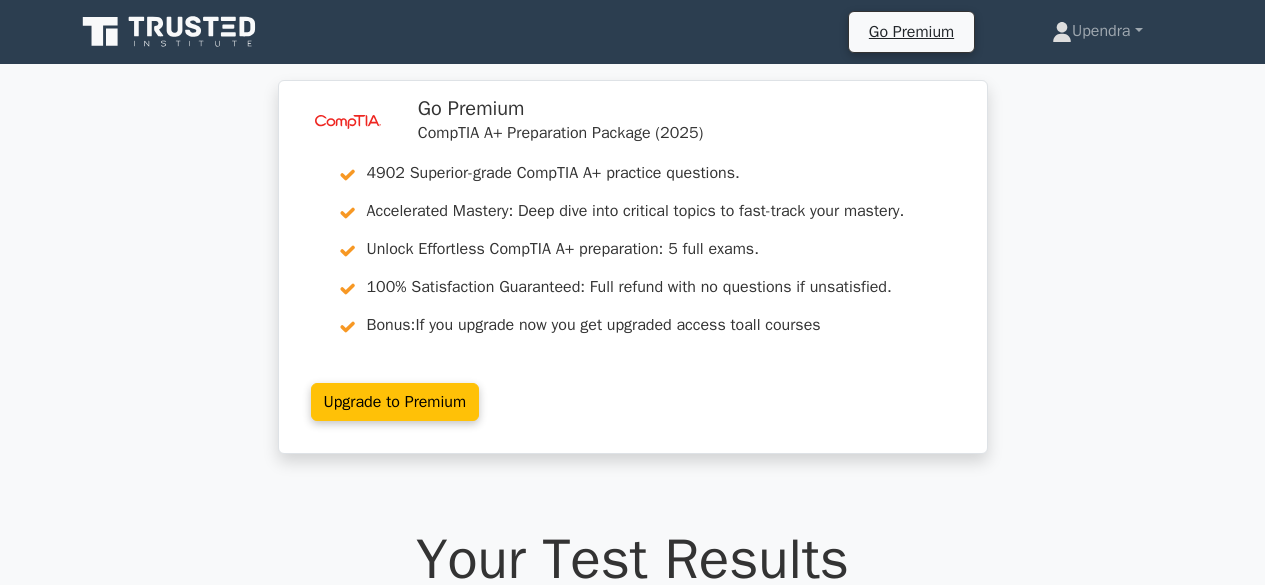 scroll, scrollTop: 0, scrollLeft: 0, axis: both 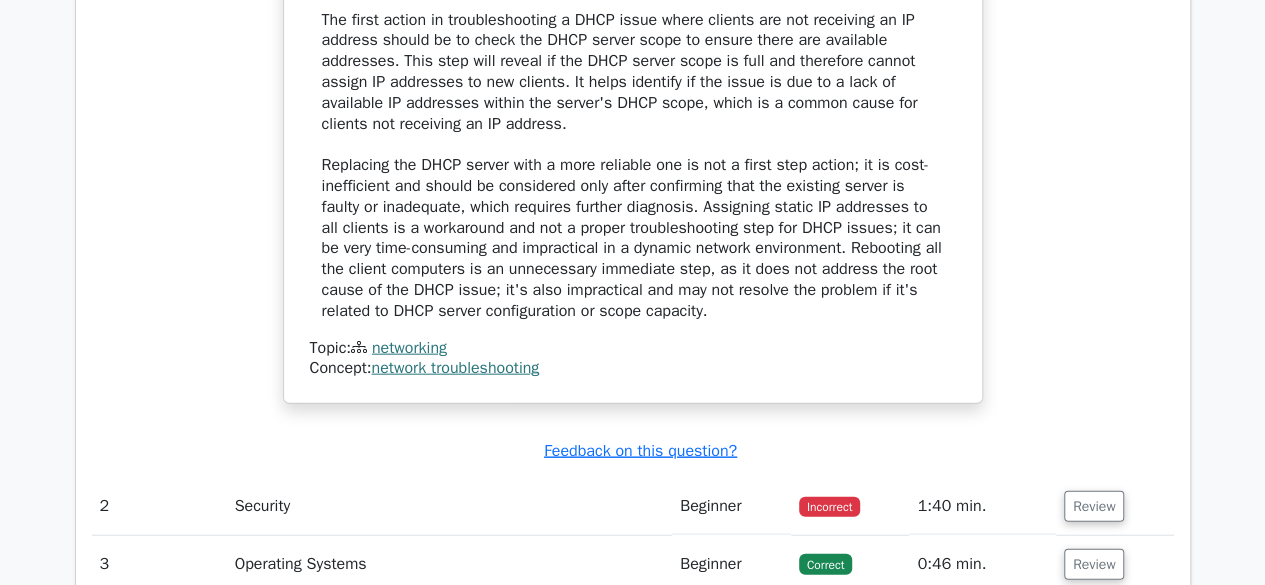 drag, startPoint x: 0, startPoint y: 0, endPoint x: 473, endPoint y: 323, distance: 572.7635 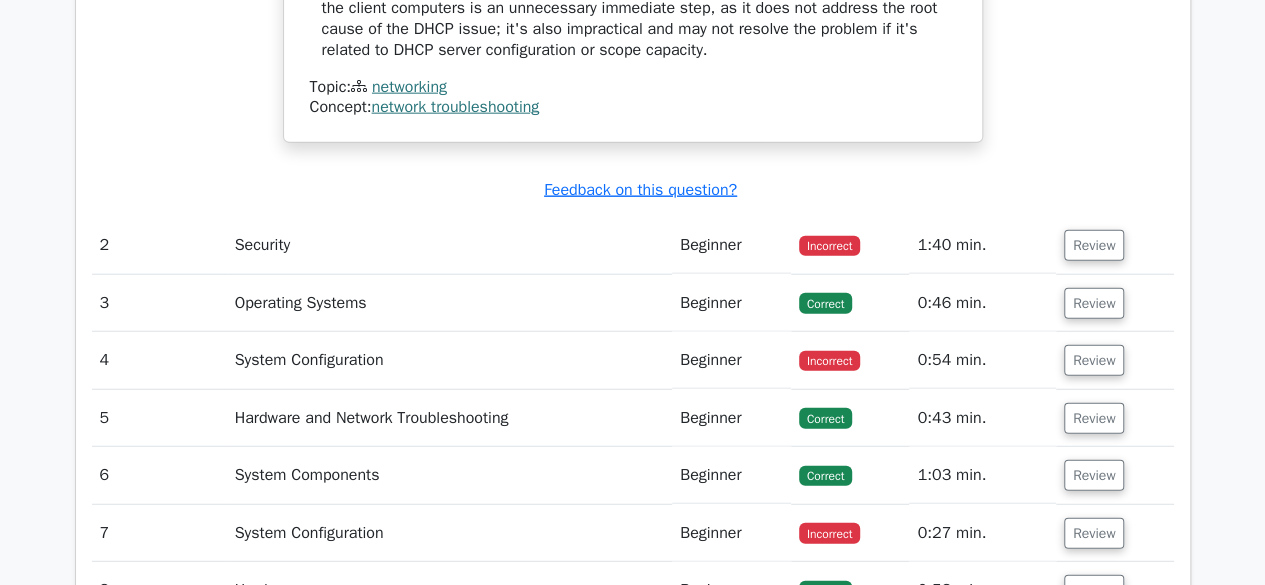 scroll, scrollTop: 2390, scrollLeft: 0, axis: vertical 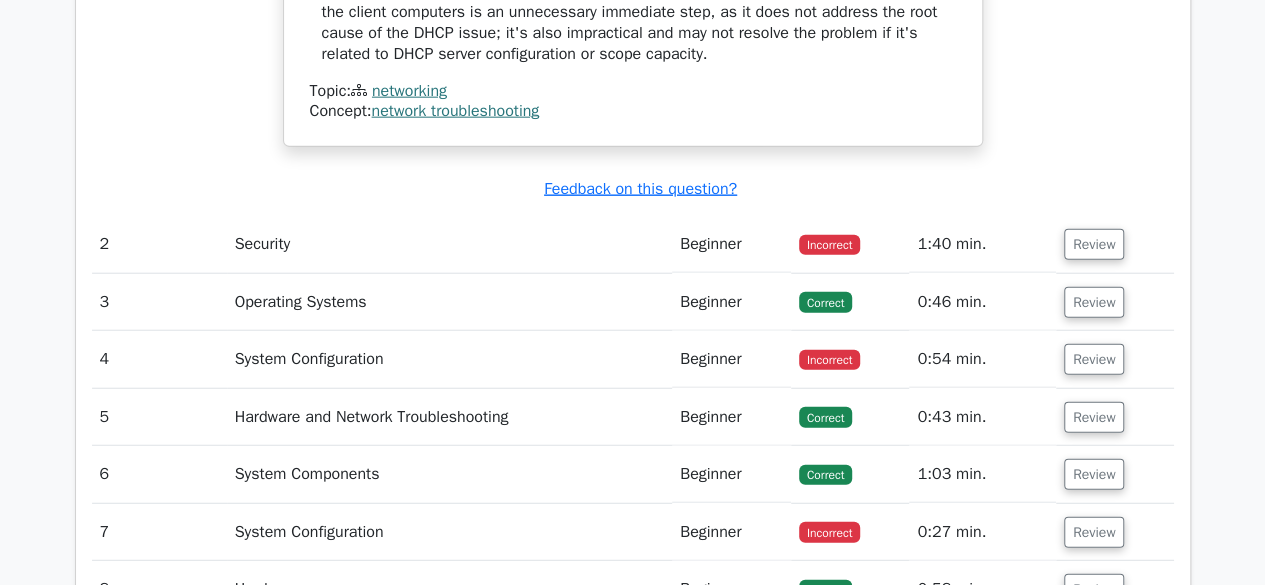 click on "Security" at bounding box center (449, 244) 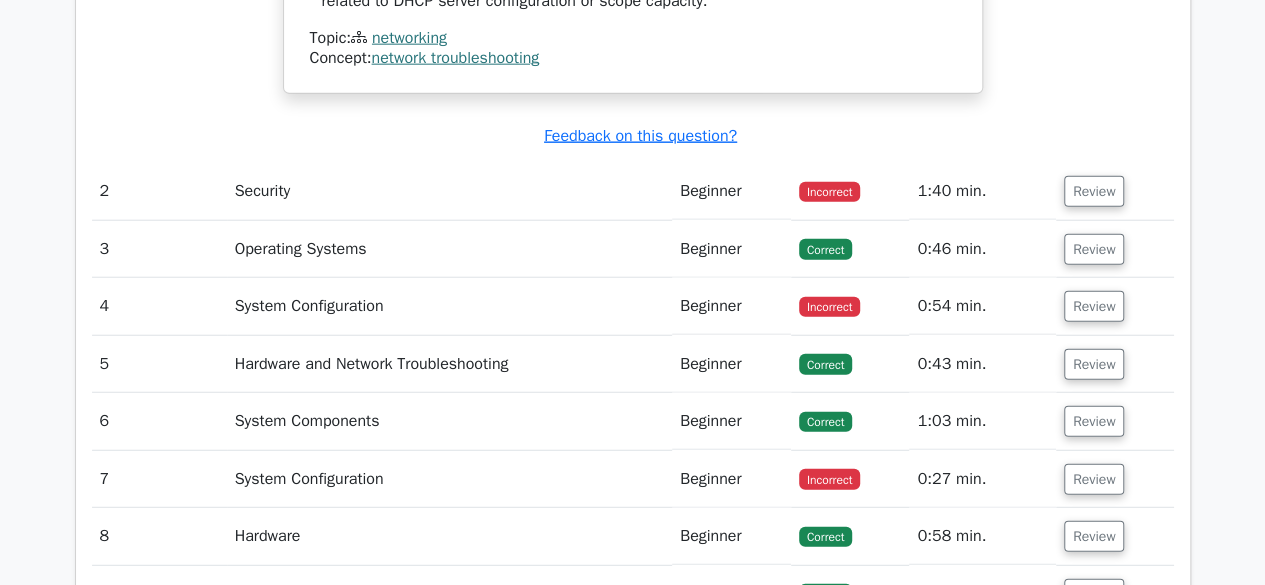 scroll, scrollTop: 2448, scrollLeft: 0, axis: vertical 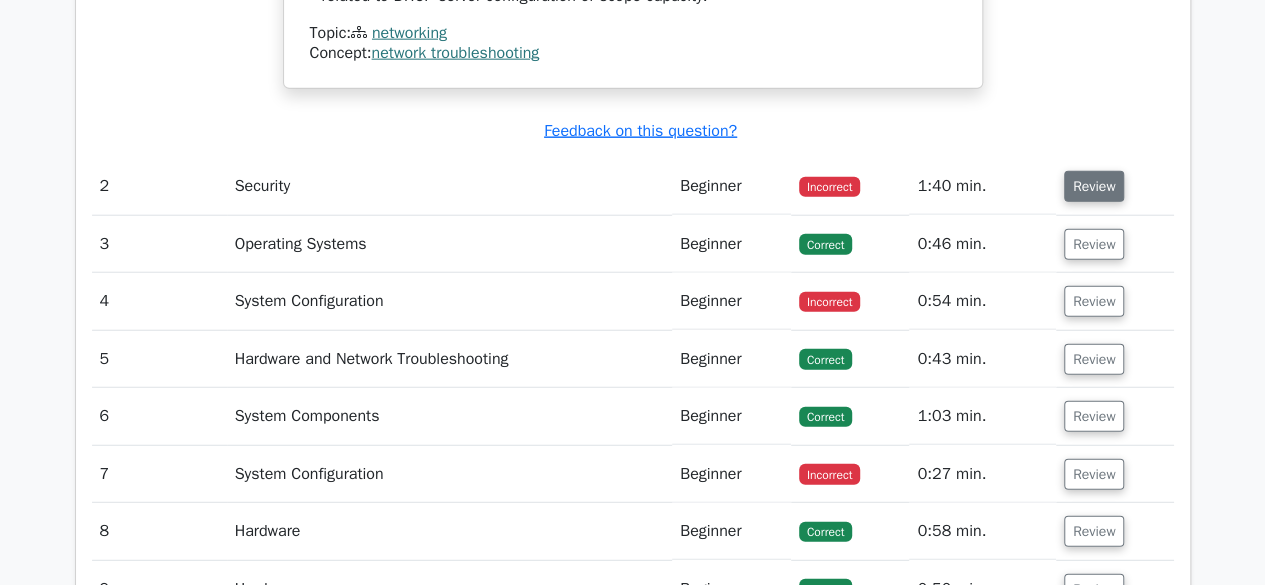 click on "Review" at bounding box center (1094, 186) 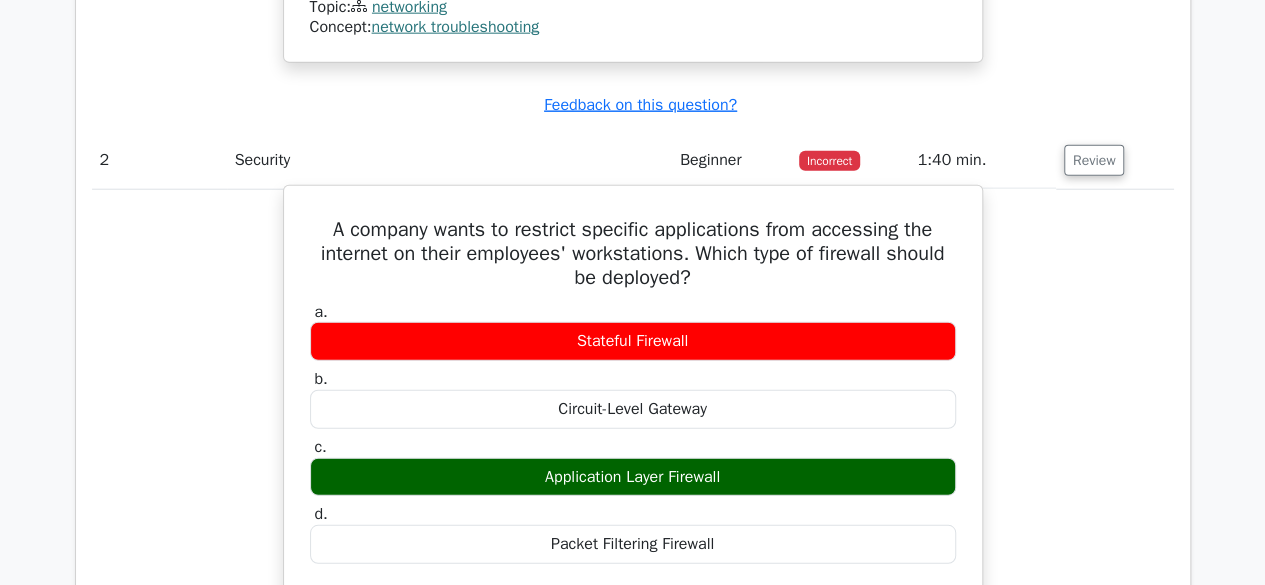 scroll, scrollTop: 2473, scrollLeft: 0, axis: vertical 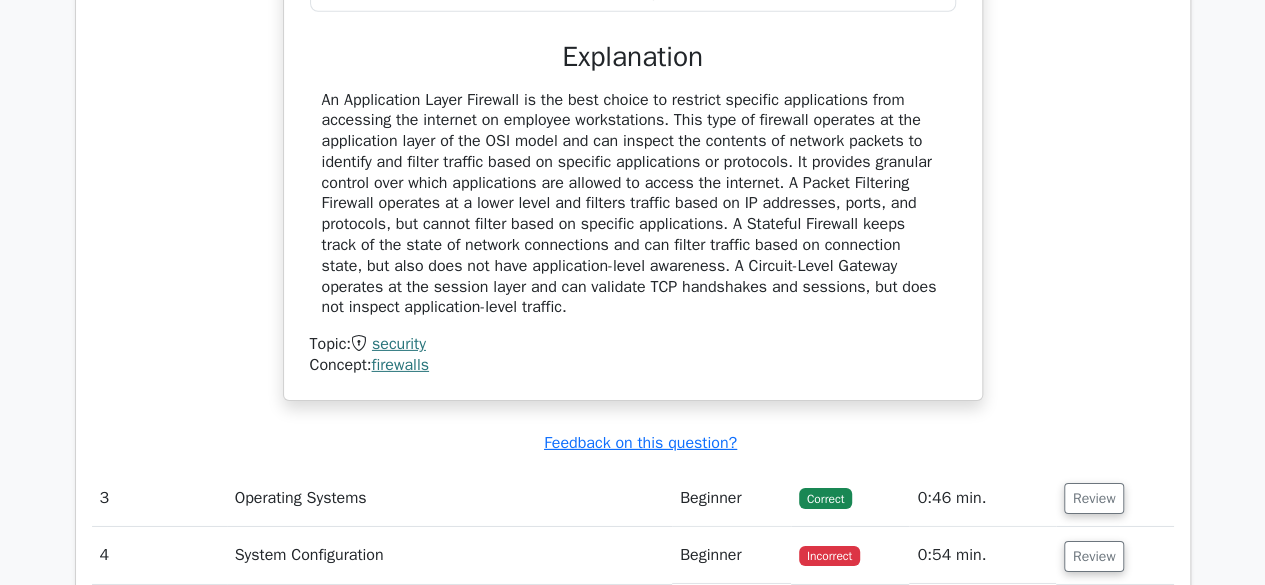 click on "image/svg+xml
Go Premium
CompTIA A+ Preparation Package (2025)
4902 Superior-grade  CompTIA A+ practice questions.
Accelerated Mastery: Deep dive into critical topics to fast-track your mastery.
Bonus:" at bounding box center (632, -703) 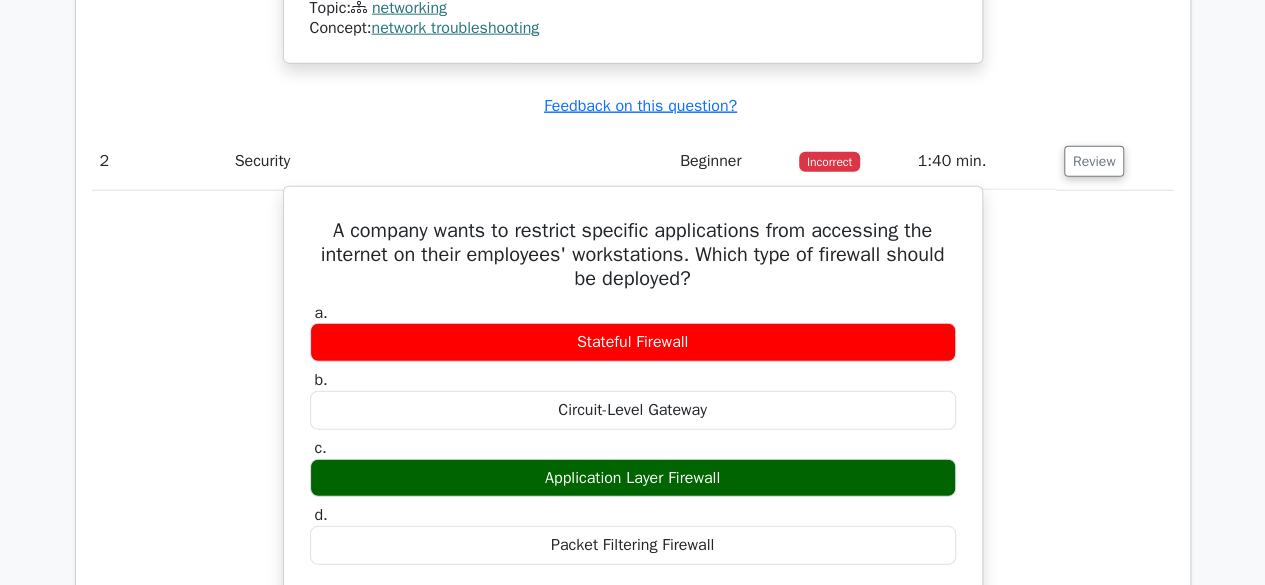 scroll, scrollTop: 2453, scrollLeft: 0, axis: vertical 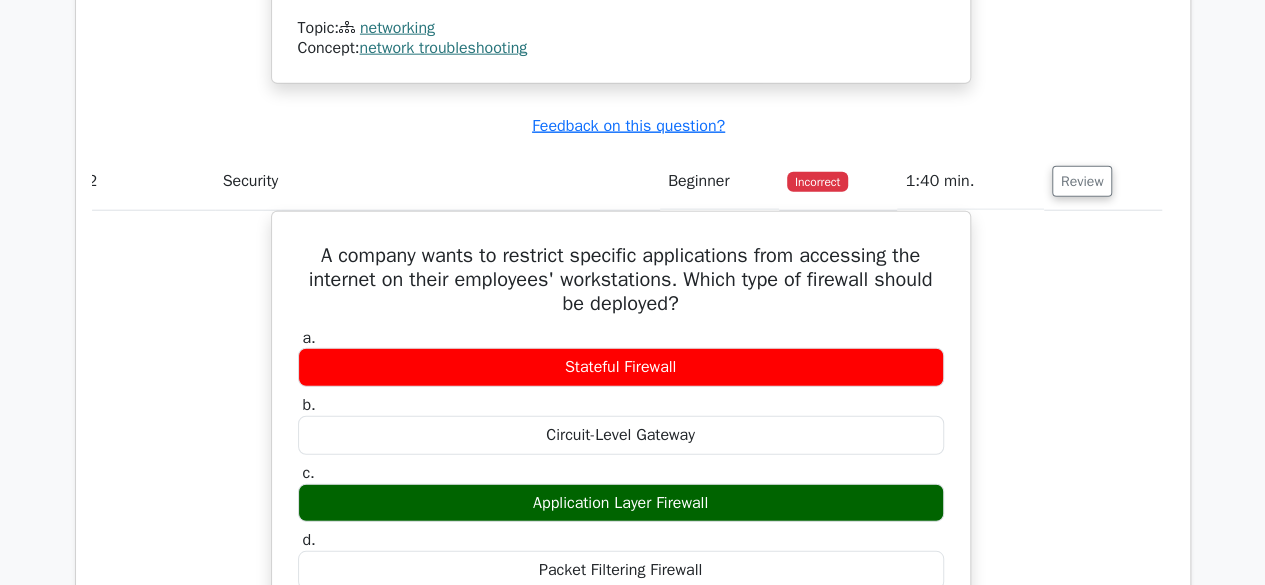 click on "Security" at bounding box center (437, 181) 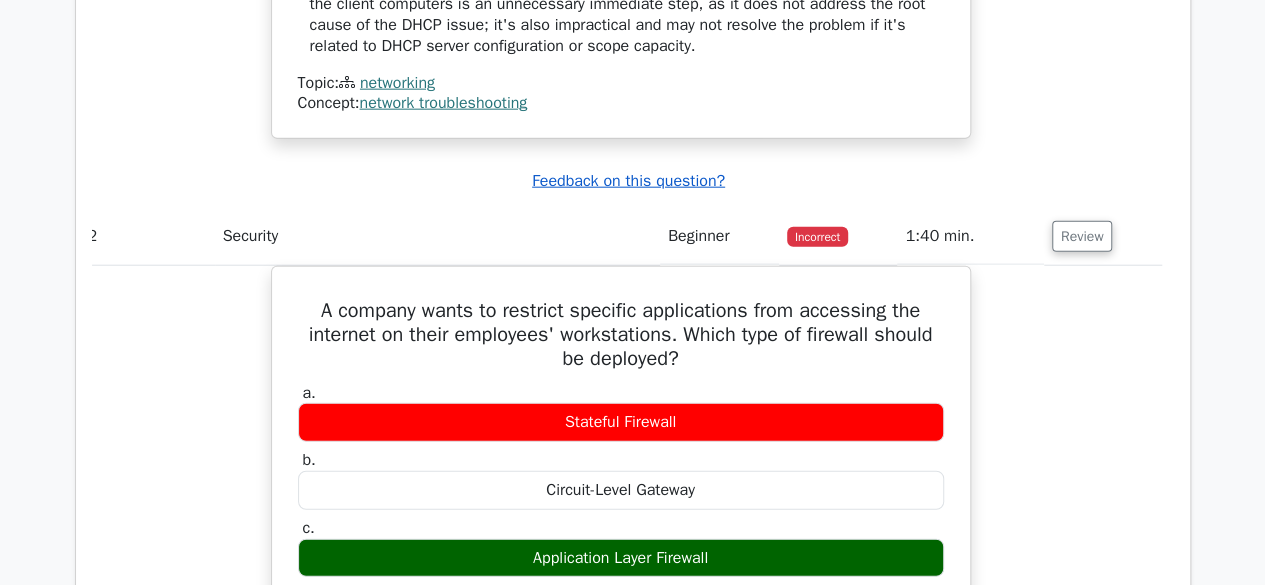 scroll, scrollTop: 2403, scrollLeft: 0, axis: vertical 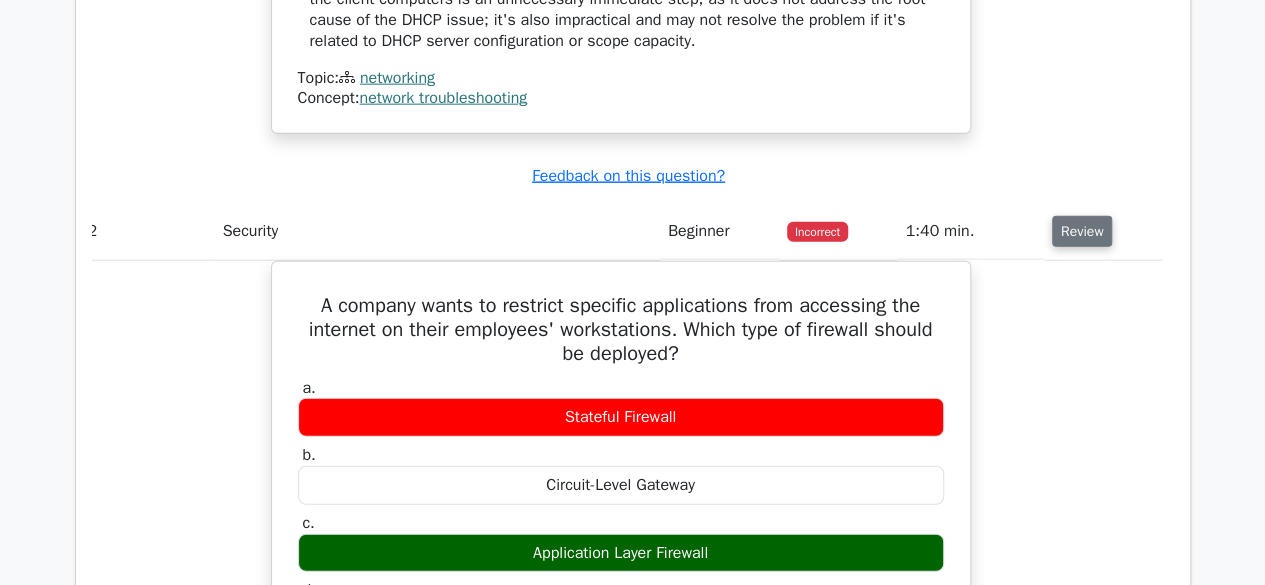drag, startPoint x: 1074, startPoint y: 208, endPoint x: 1095, endPoint y: 234, distance: 33.42155 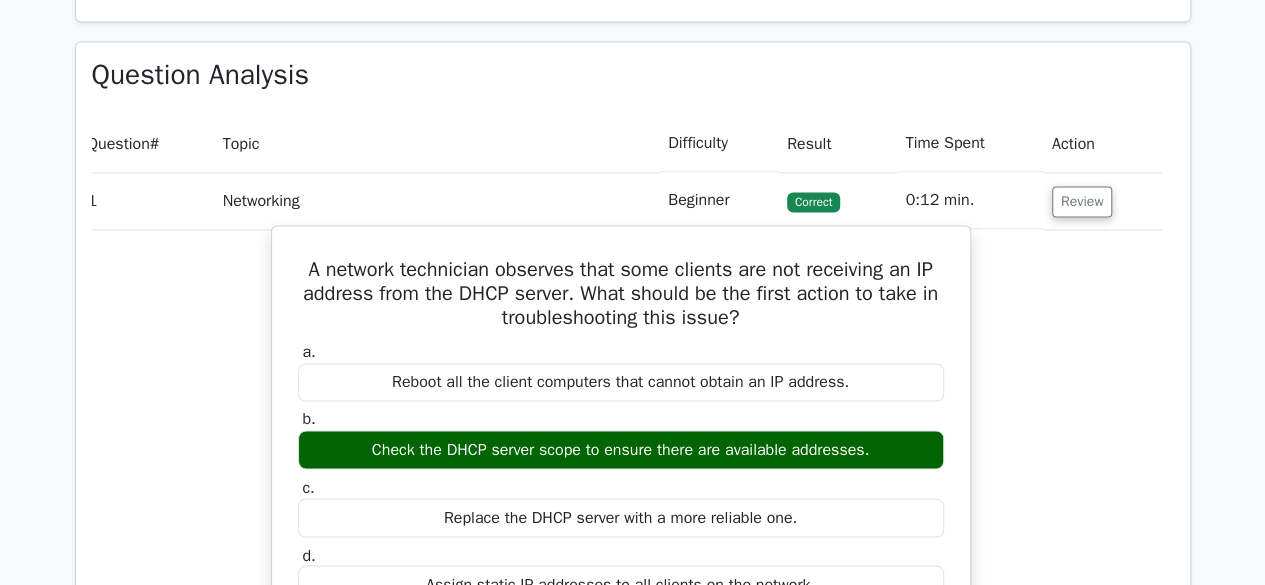 scroll, scrollTop: 1457, scrollLeft: 0, axis: vertical 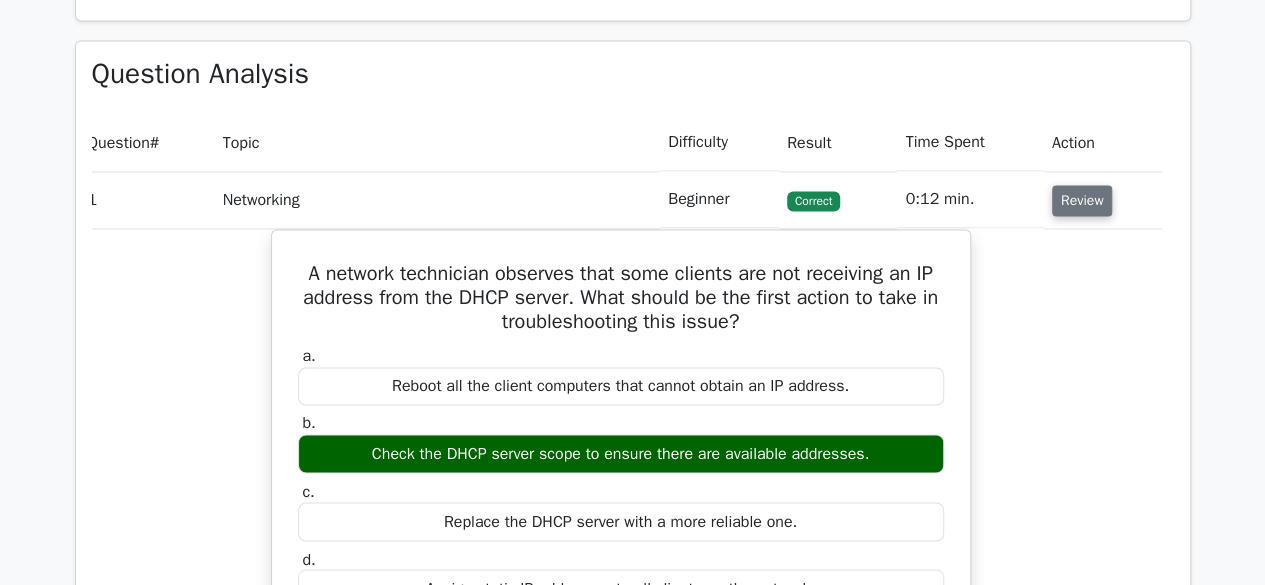 click on "Review" at bounding box center [1082, 200] 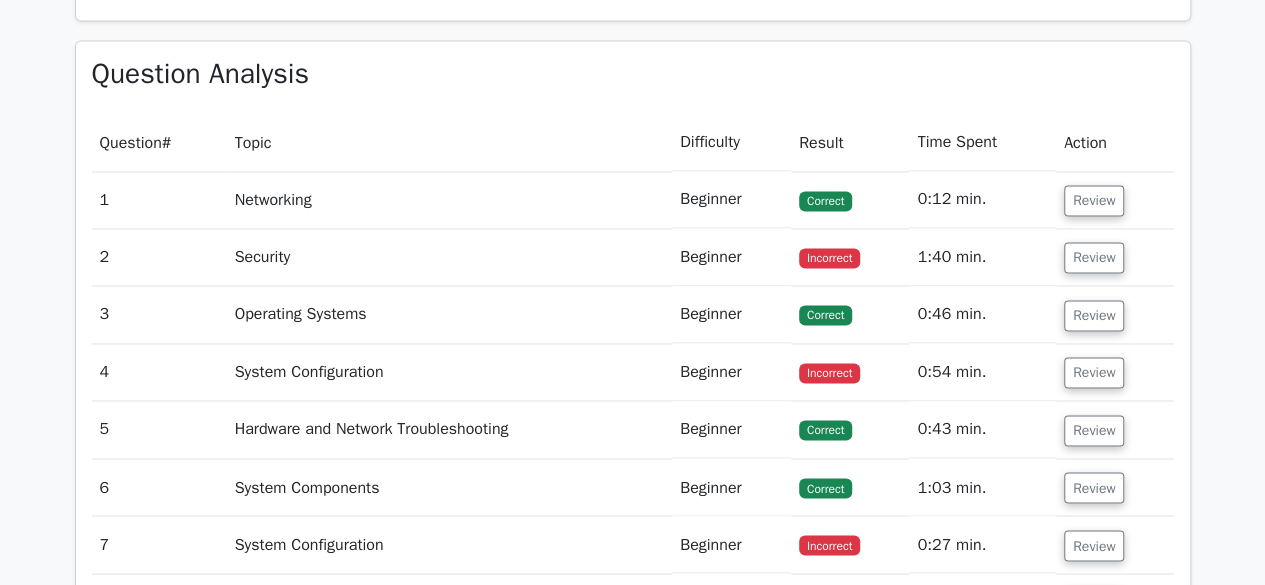 click on "Operating Systems" at bounding box center (449, 314) 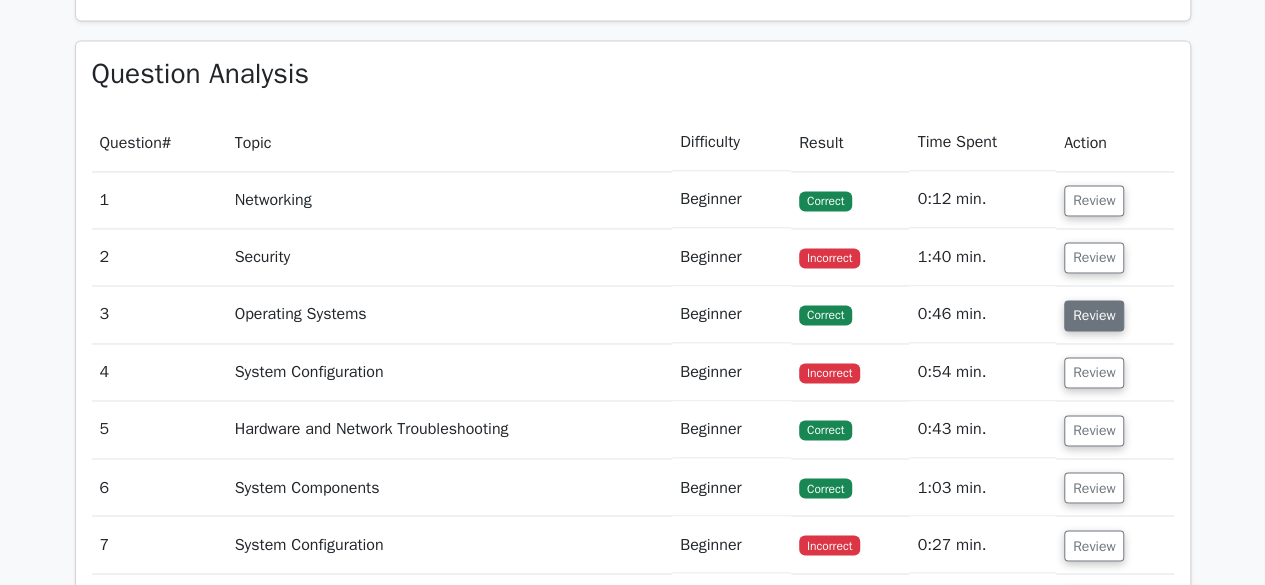 click on "Review" at bounding box center [1094, 315] 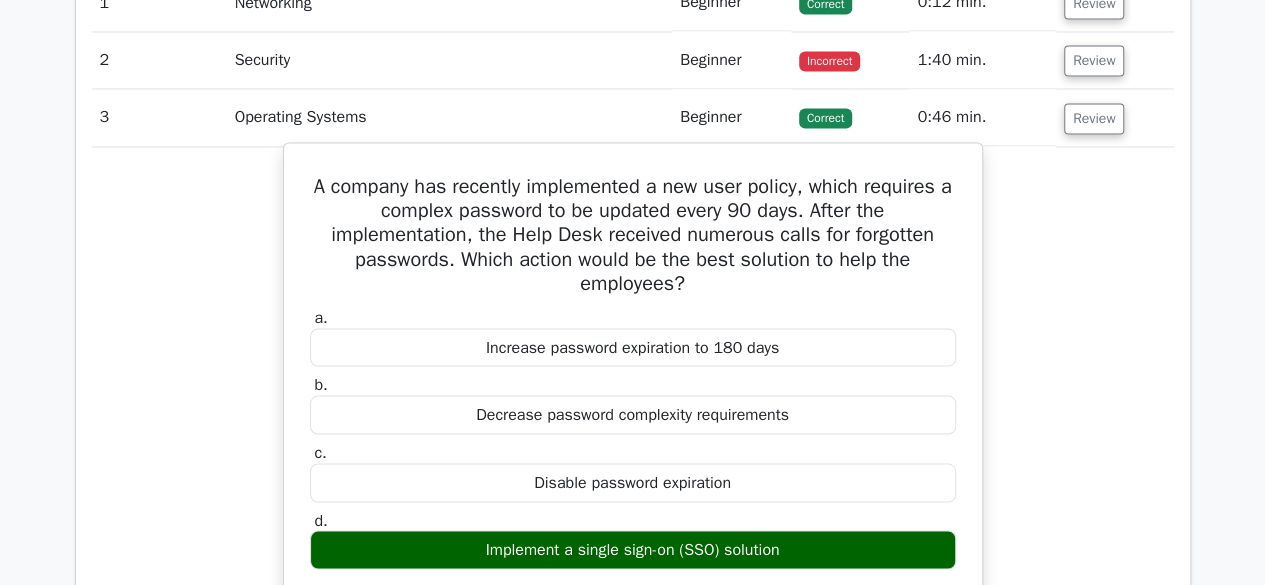 scroll, scrollTop: 1655, scrollLeft: 0, axis: vertical 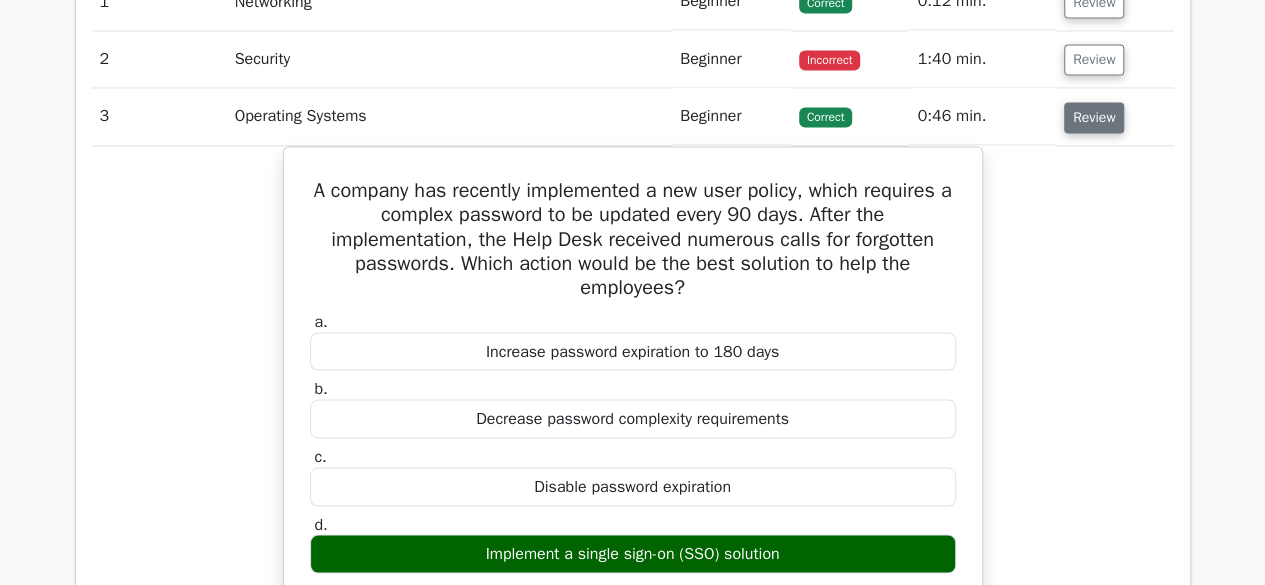 click on "Review" at bounding box center [1094, 117] 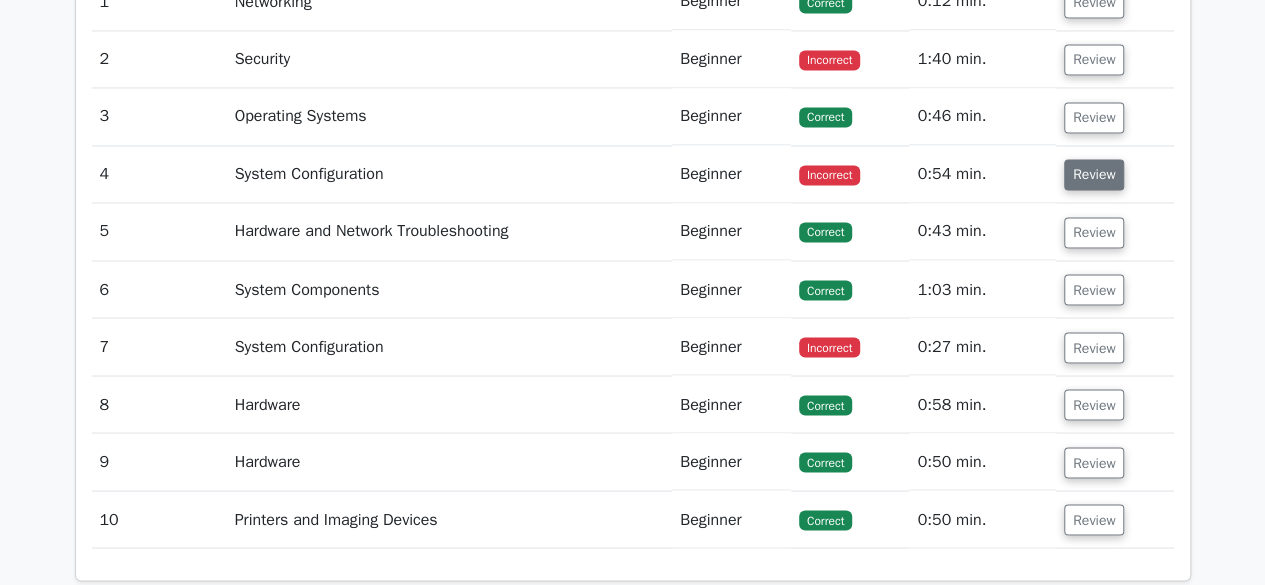 click on "Review" at bounding box center (1094, 174) 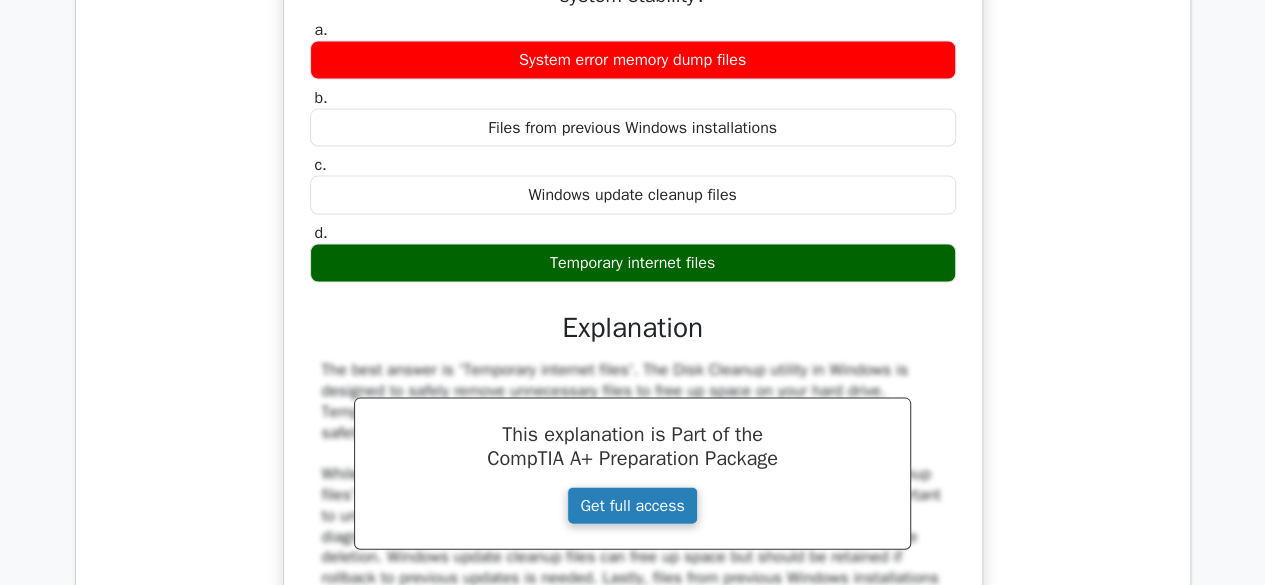scroll, scrollTop: 1951, scrollLeft: 0, axis: vertical 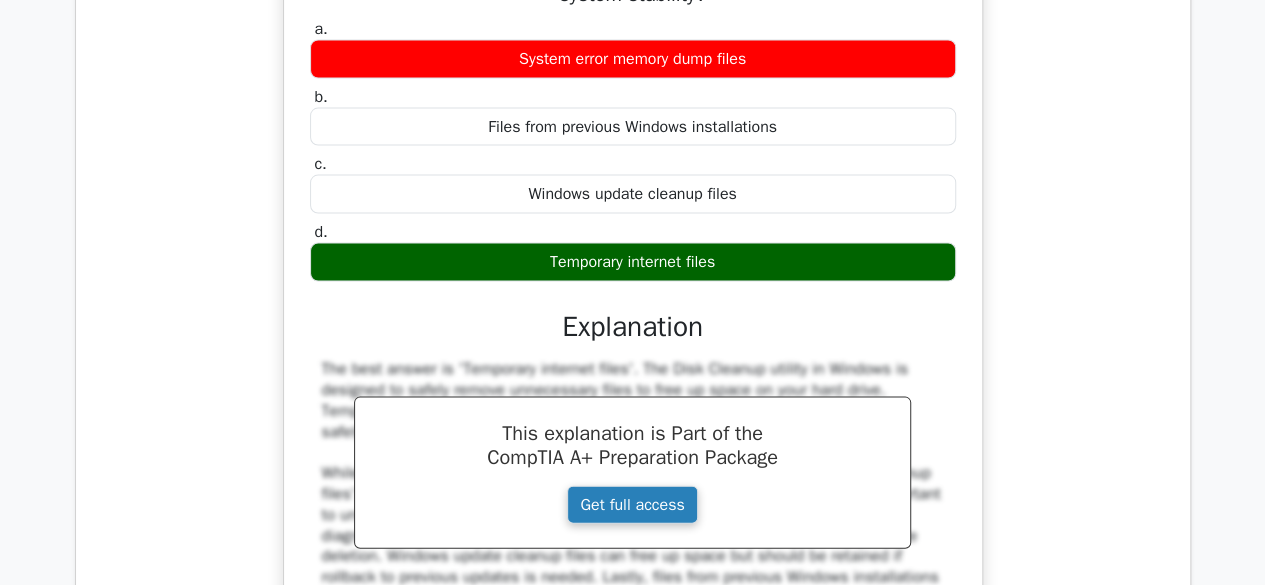click on "Get full access" at bounding box center (632, 505) 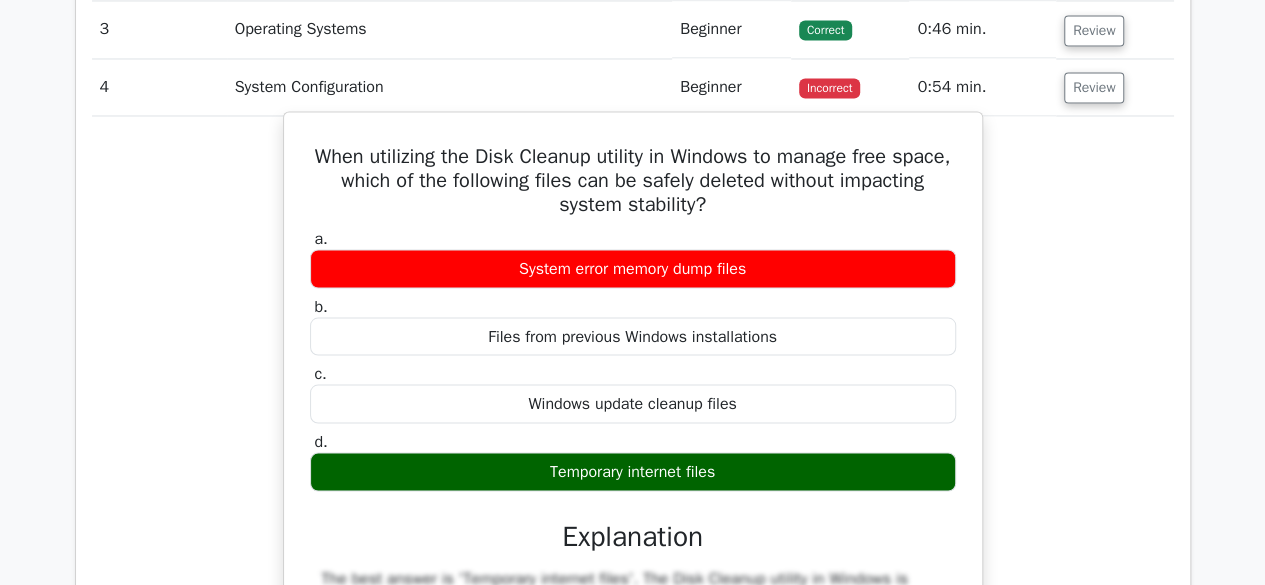 scroll, scrollTop: 1742, scrollLeft: 0, axis: vertical 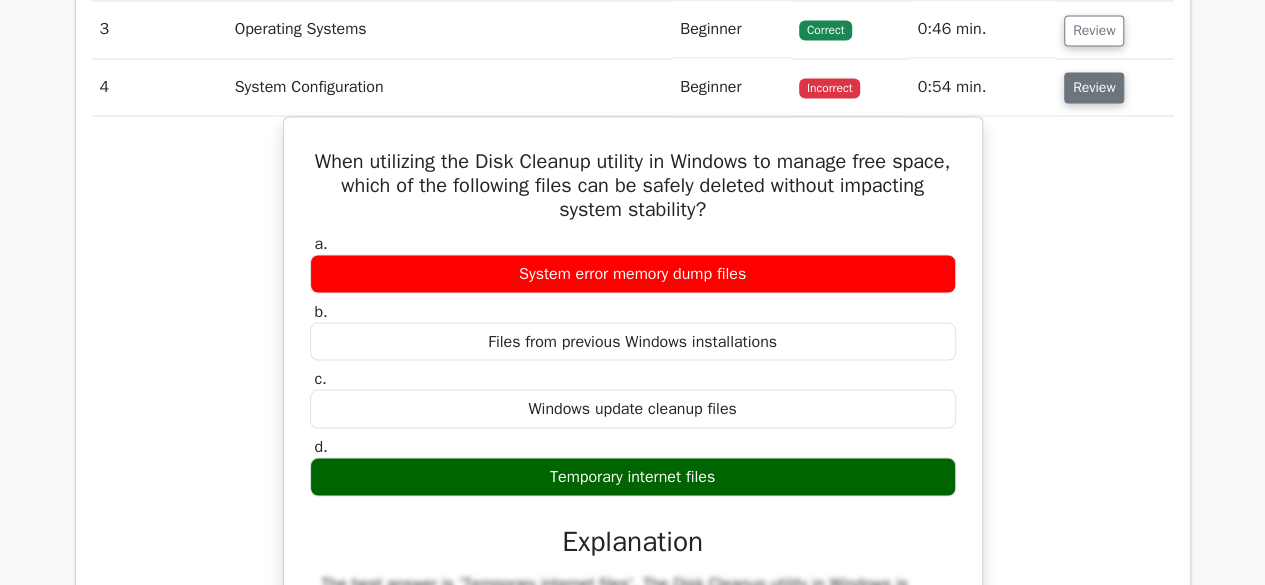 click on "Review" at bounding box center (1094, 87) 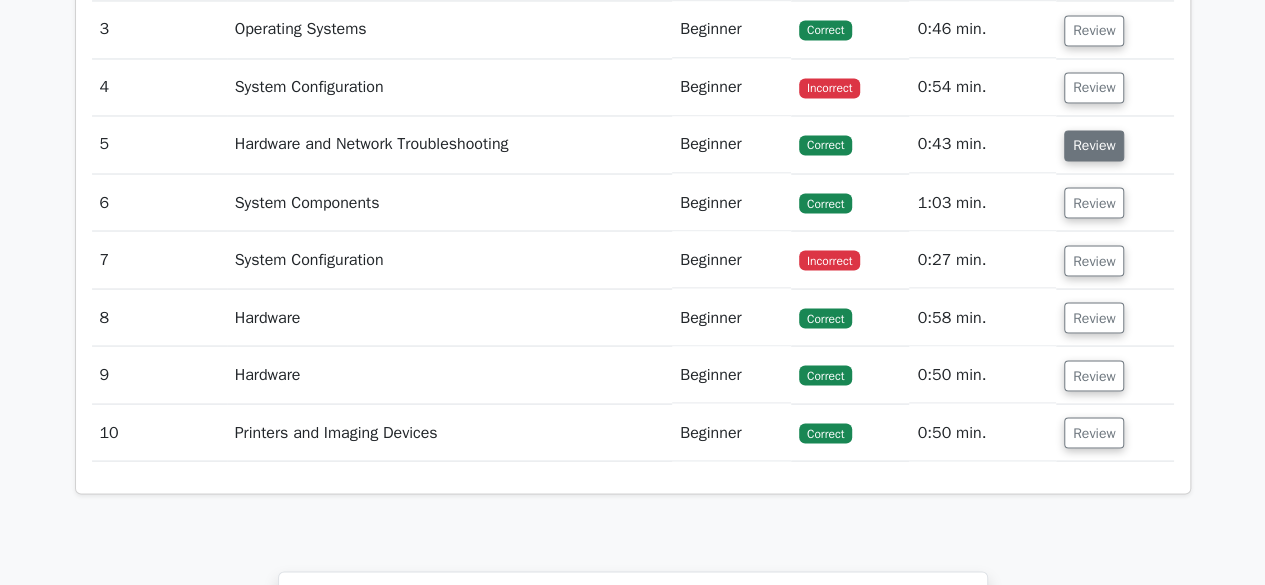 click on "Review" at bounding box center [1094, 145] 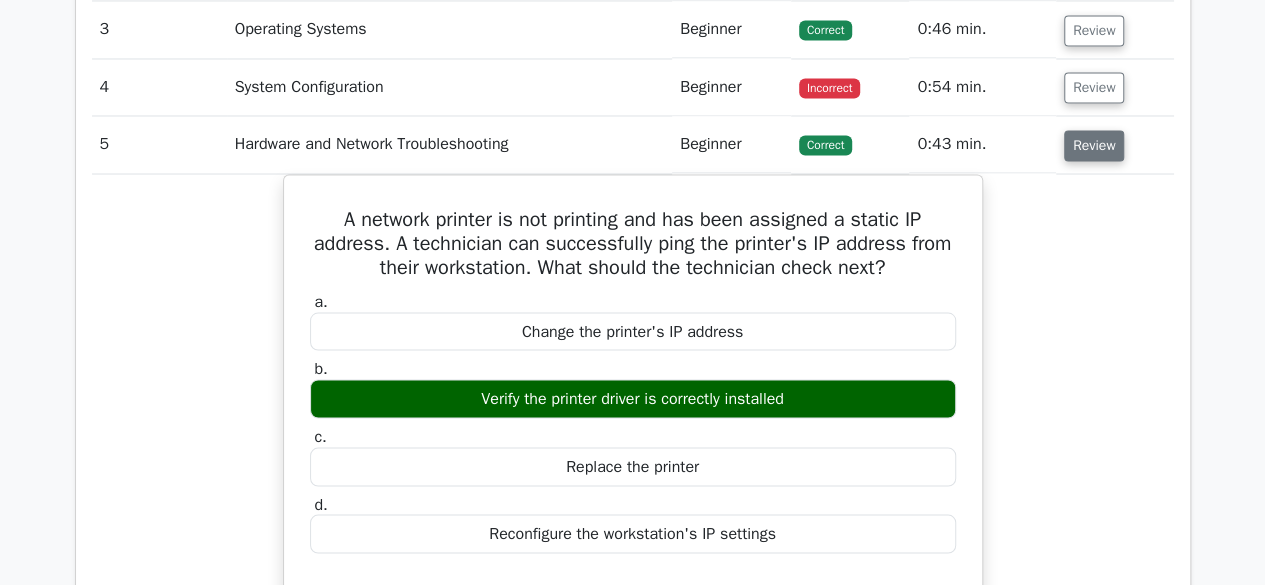 click on "Review" at bounding box center [1094, 145] 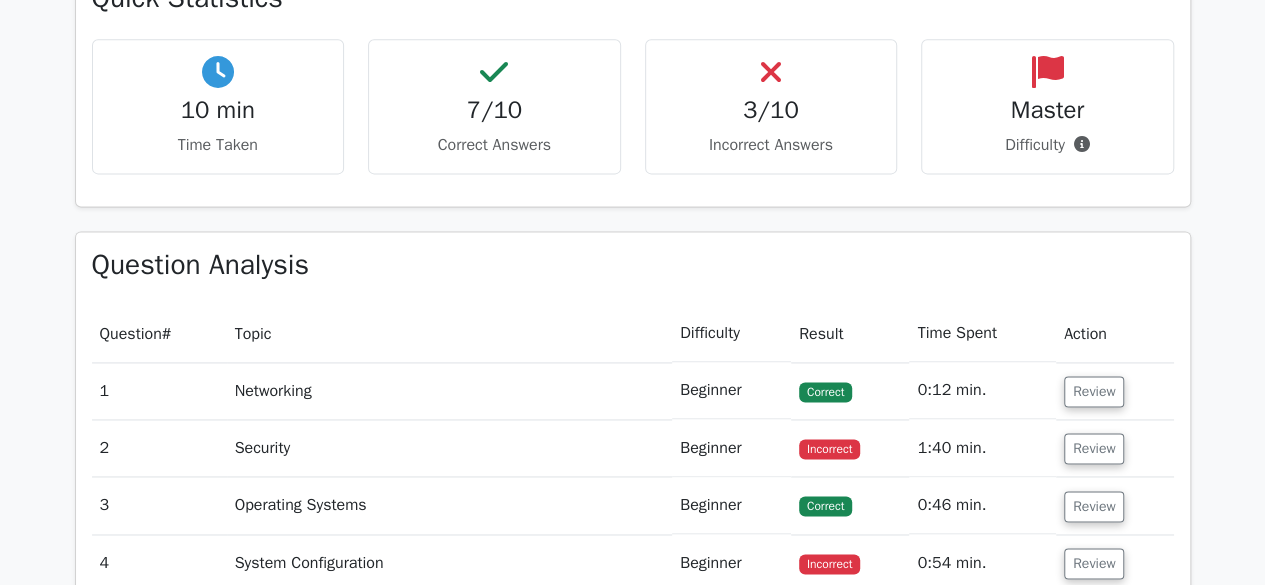 scroll, scrollTop: 1272, scrollLeft: 0, axis: vertical 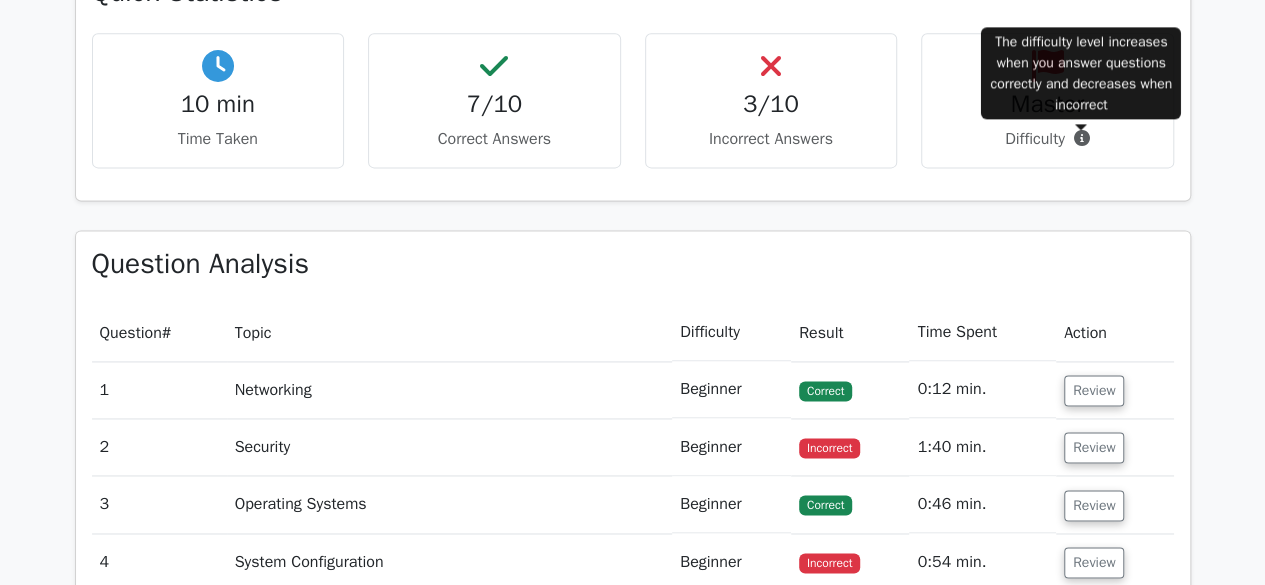click at bounding box center (1082, 138) 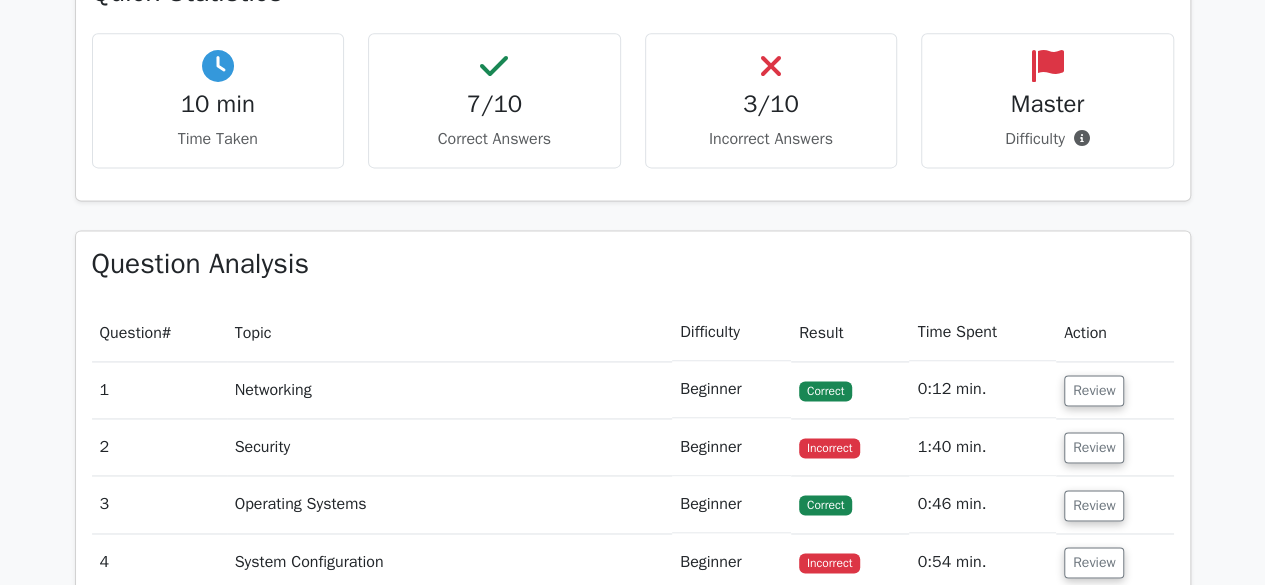 click on "Master
Difficulty" at bounding box center [1047, 100] 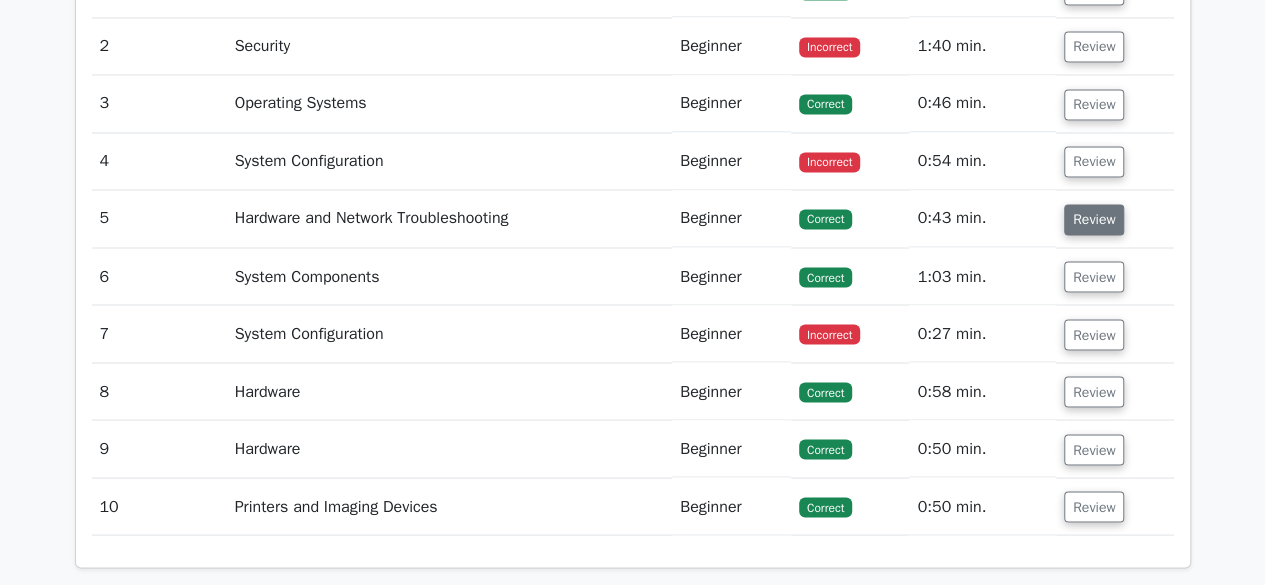scroll, scrollTop: 1667, scrollLeft: 0, axis: vertical 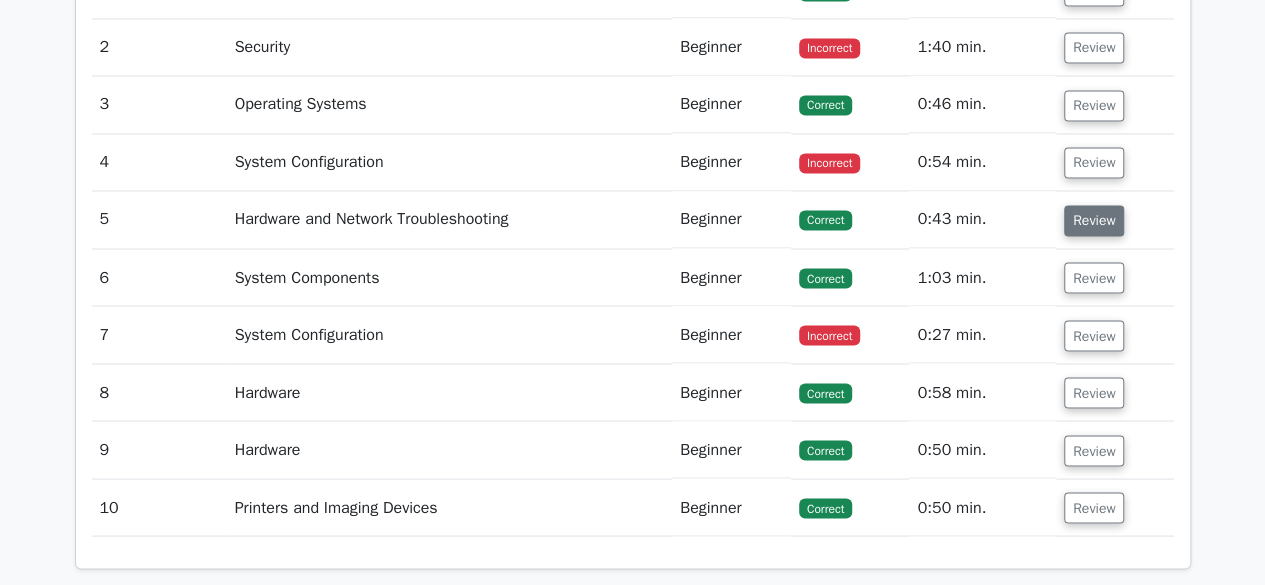 click on "Review" at bounding box center [1094, 220] 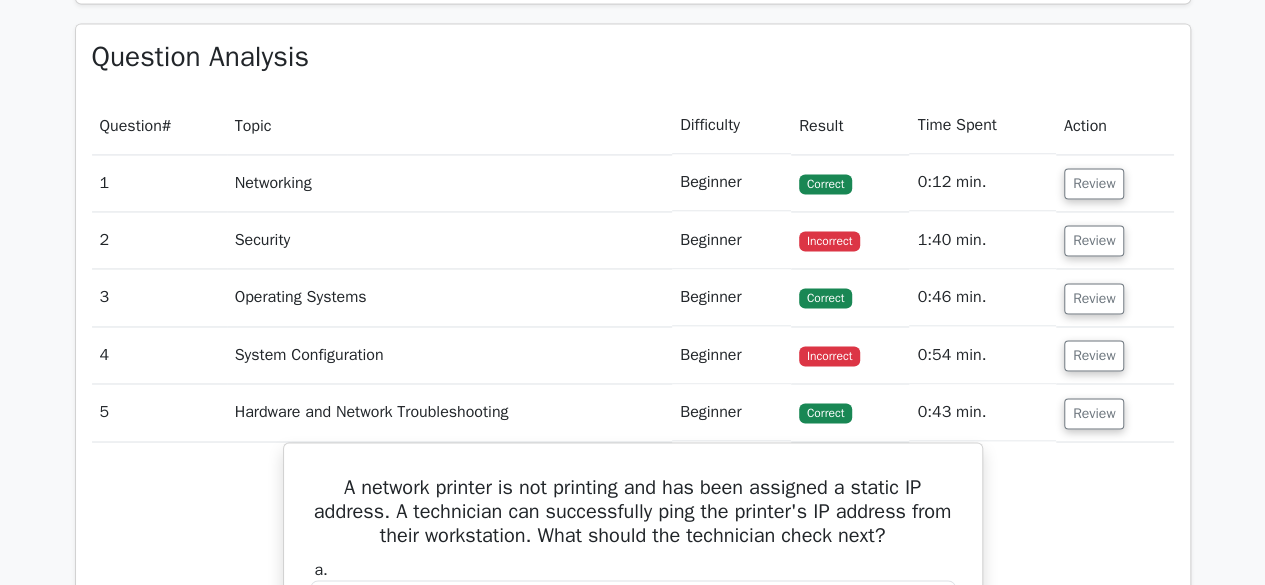 scroll, scrollTop: 1473, scrollLeft: 0, axis: vertical 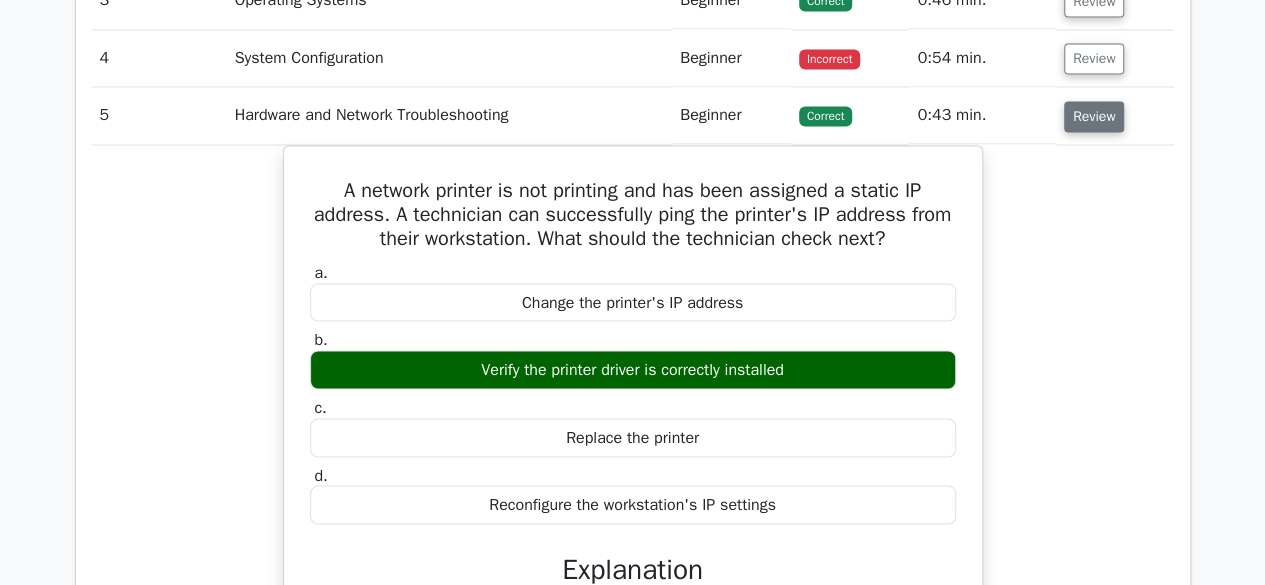 click on "Review" at bounding box center (1094, 116) 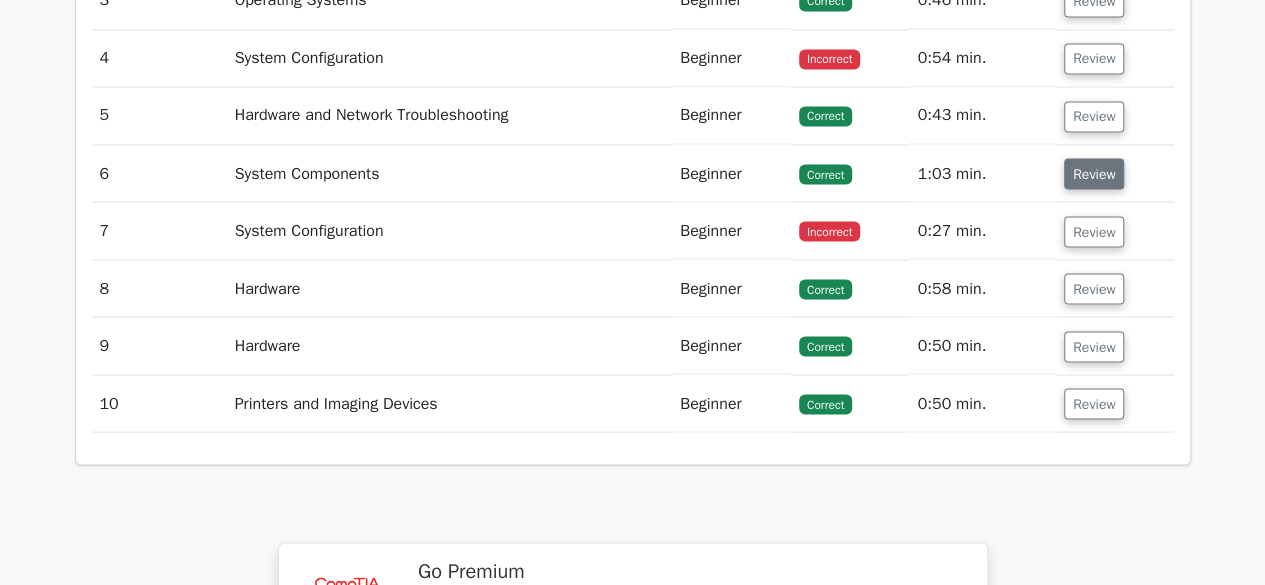 click on "Review" at bounding box center (1094, 173) 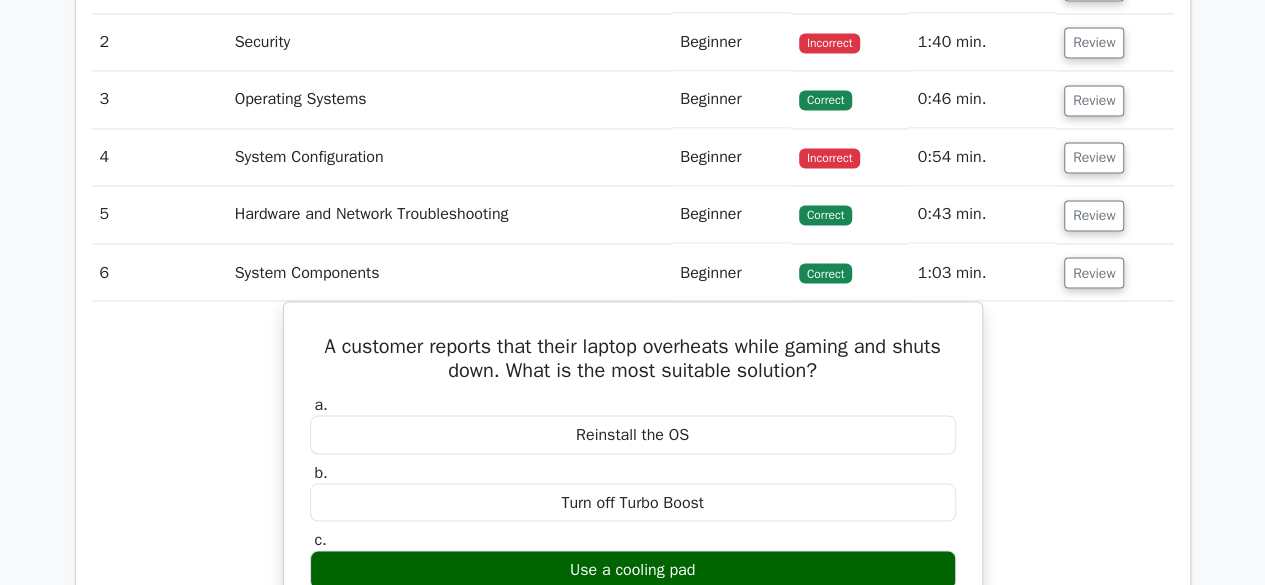 scroll, scrollTop: 1672, scrollLeft: 0, axis: vertical 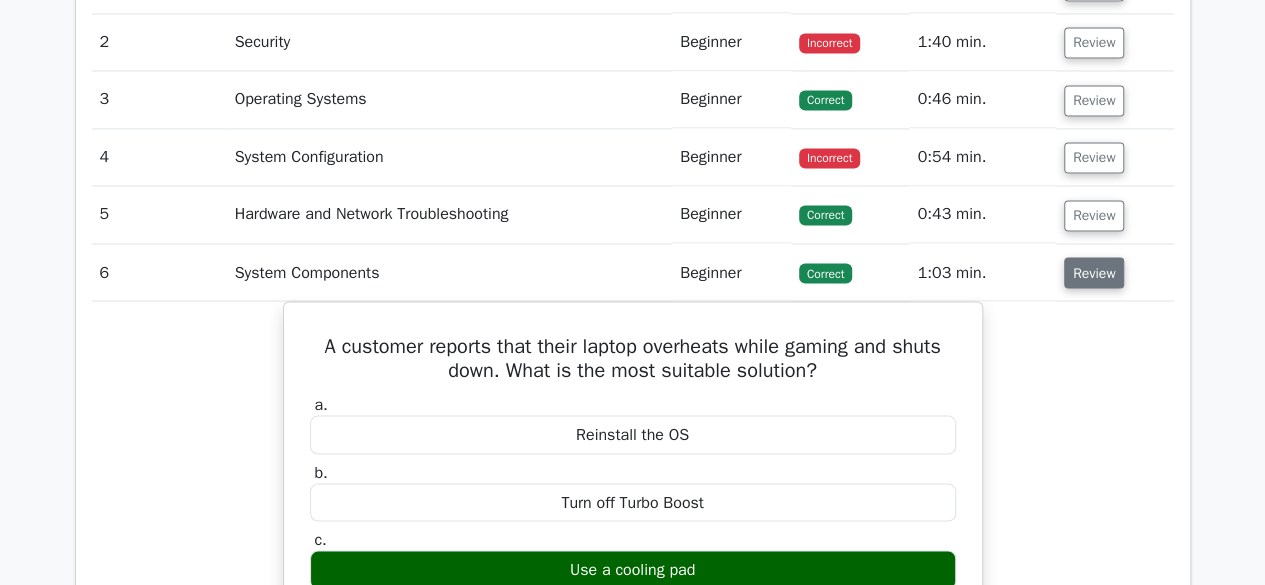 click on "Review" at bounding box center (1094, 272) 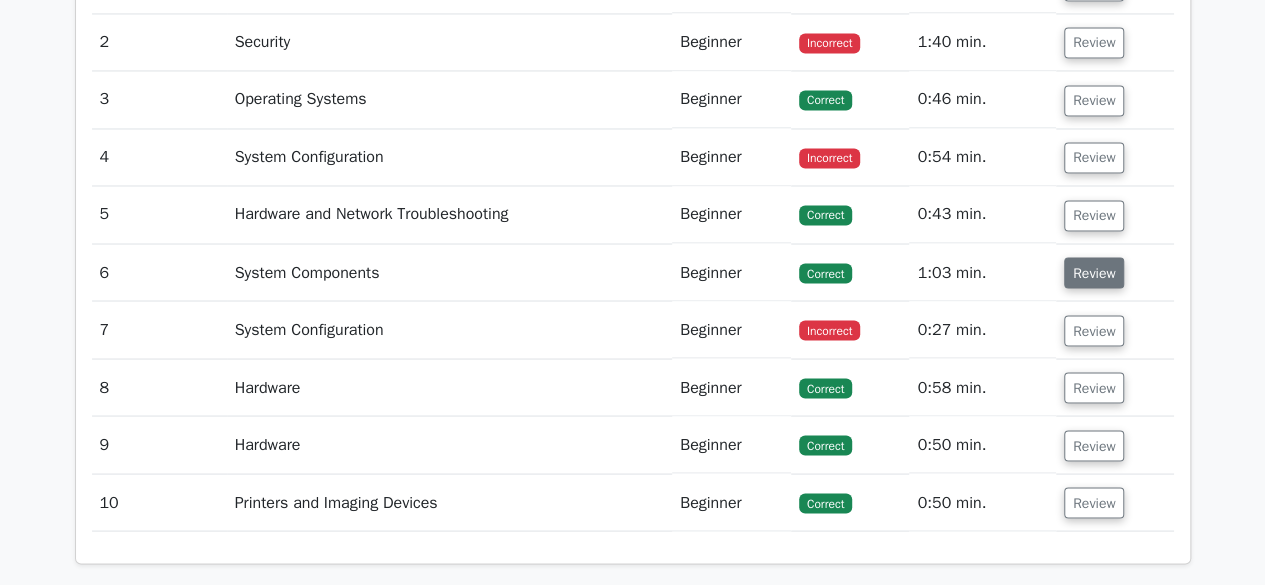 click on "Review" at bounding box center (1094, 272) 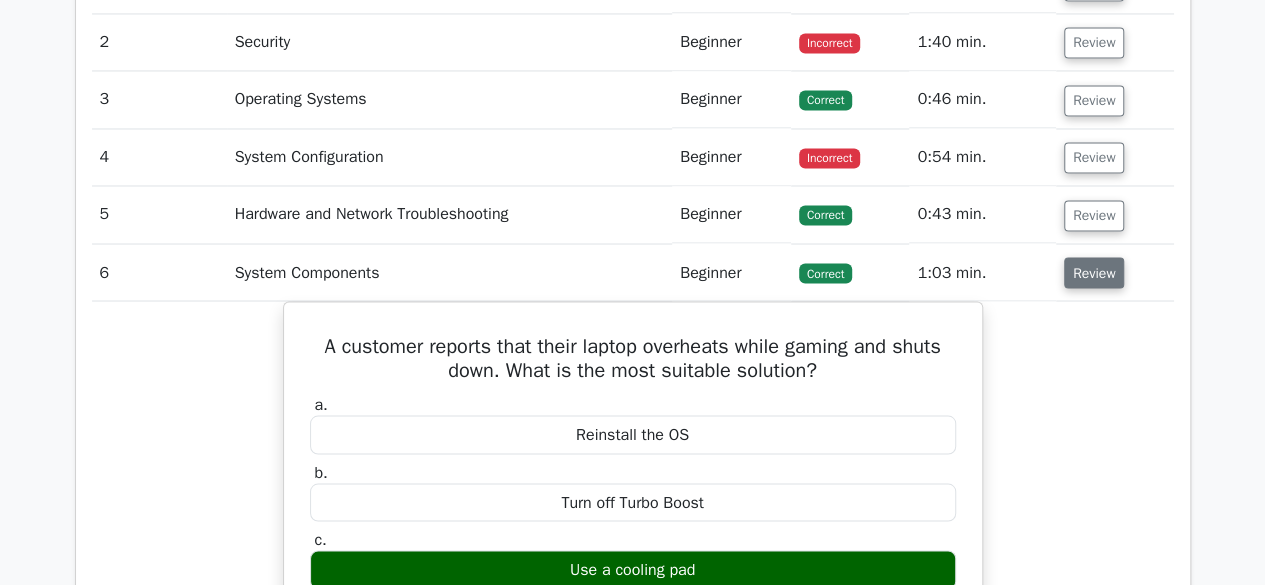click on "Review" at bounding box center (1094, 272) 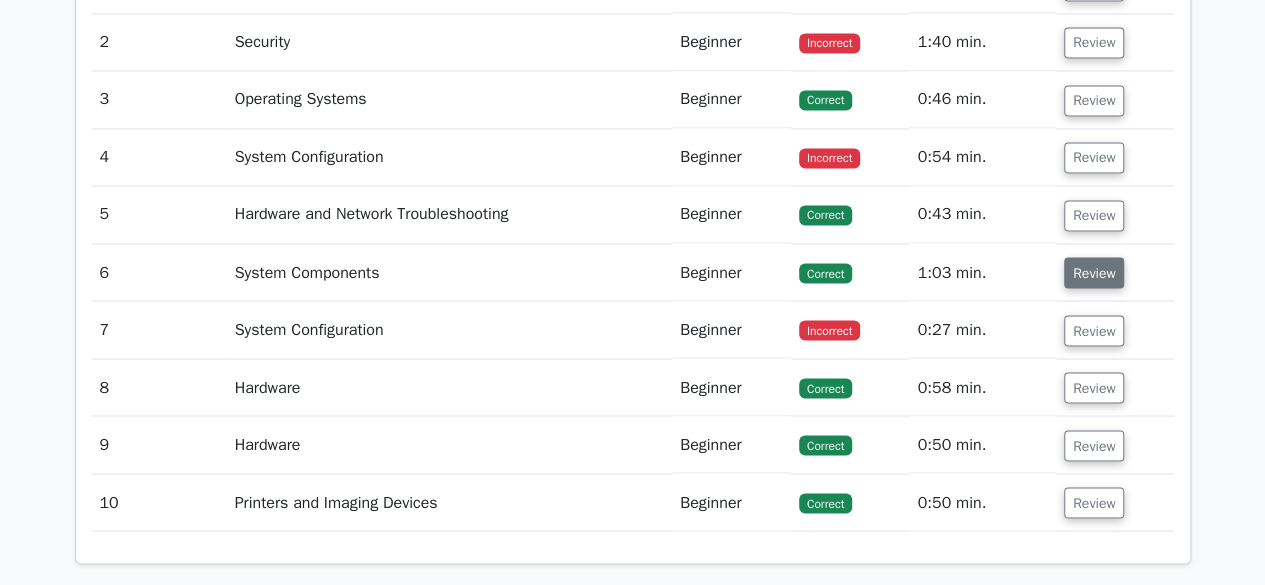 click on "Review" at bounding box center [1094, 272] 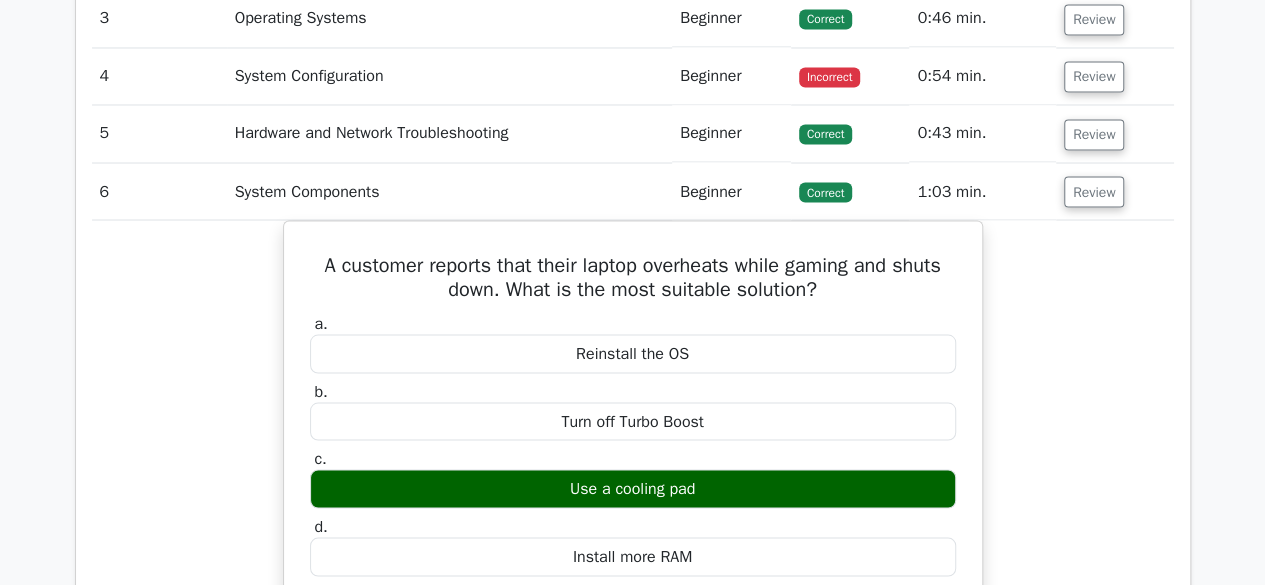 scroll, scrollTop: 1752, scrollLeft: 0, axis: vertical 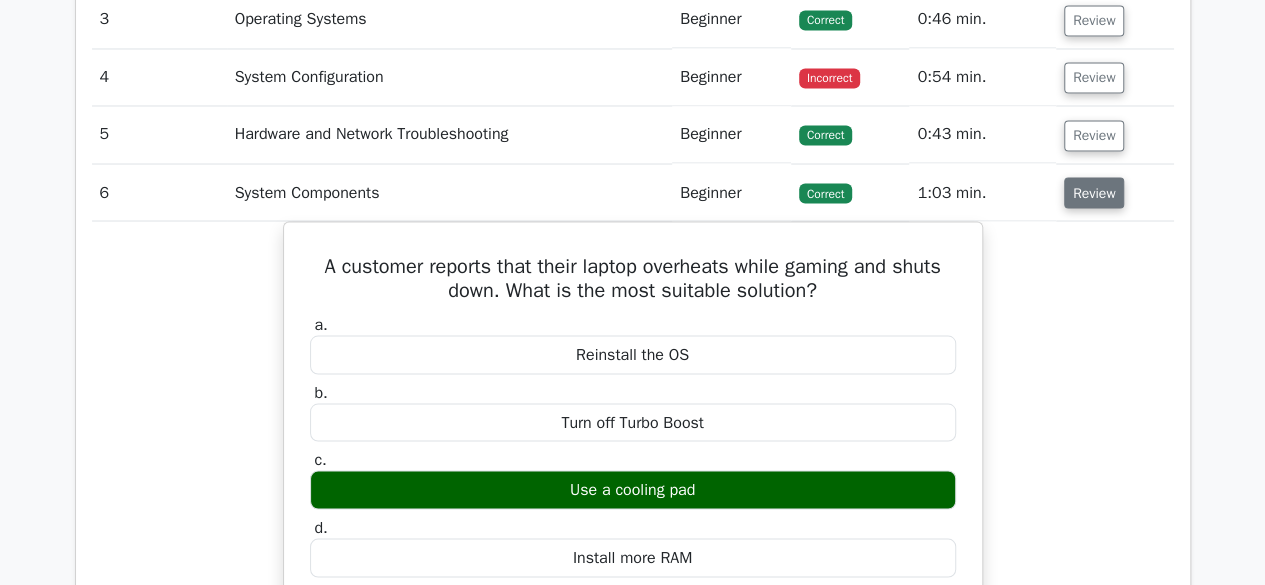 click on "Review" at bounding box center (1094, 192) 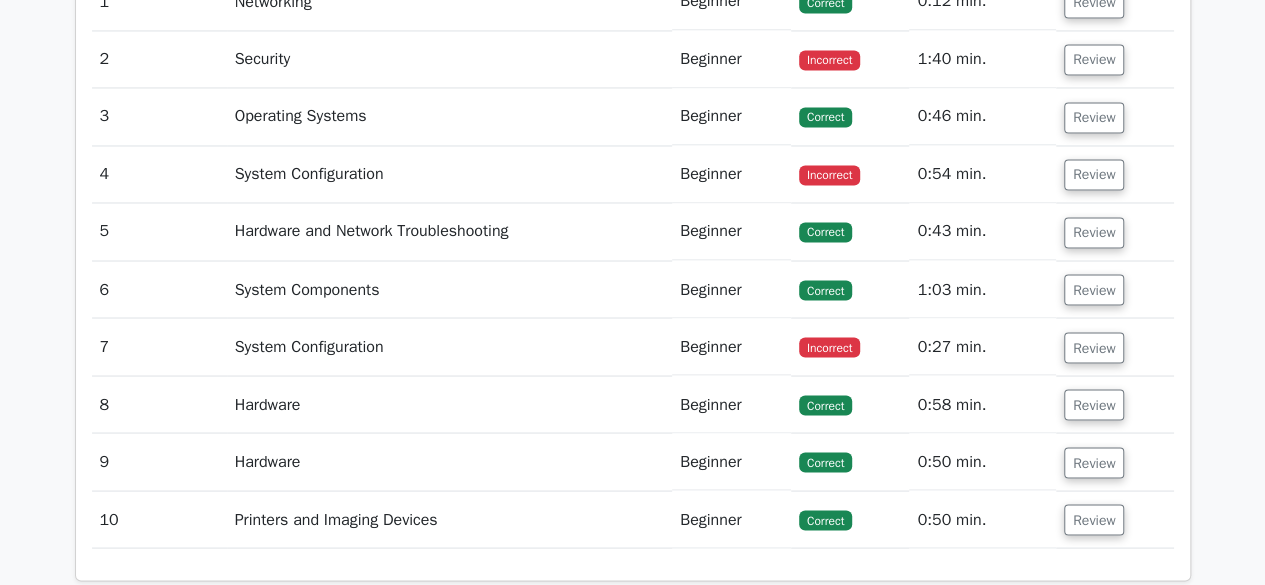 scroll, scrollTop: 1654, scrollLeft: 0, axis: vertical 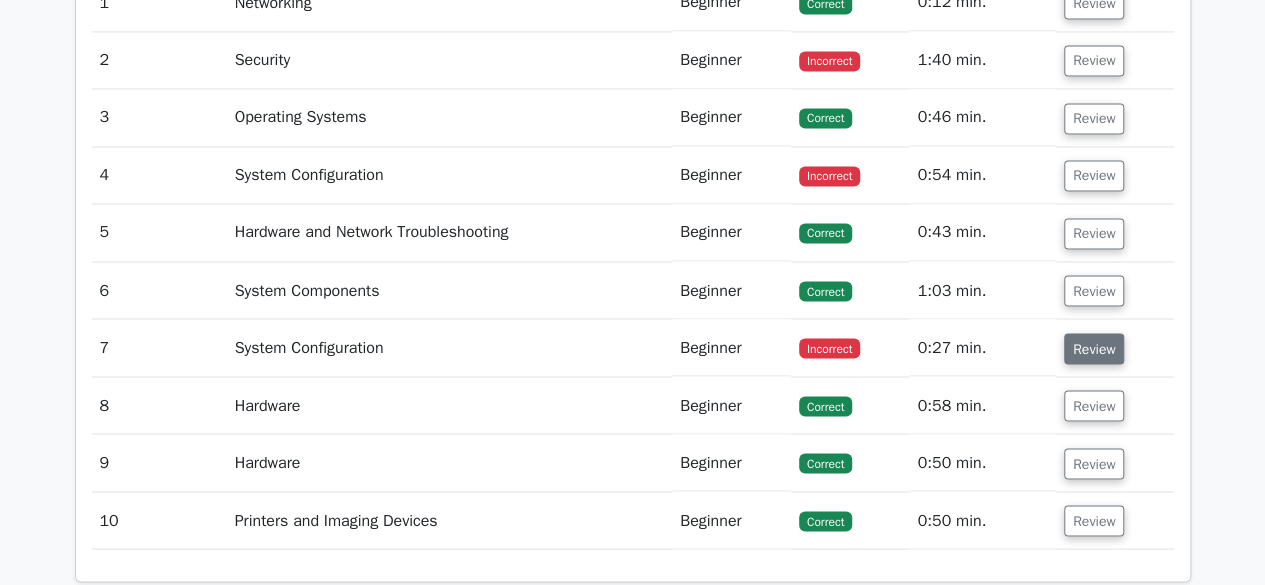 click on "Review" at bounding box center (1094, 348) 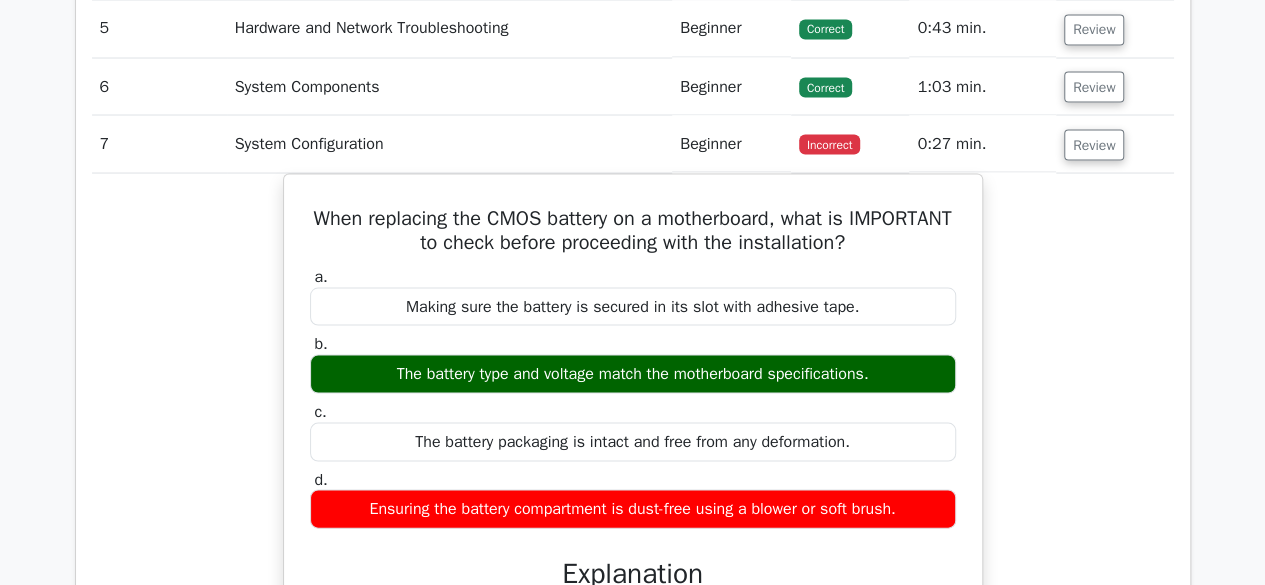 scroll, scrollTop: 1858, scrollLeft: 0, axis: vertical 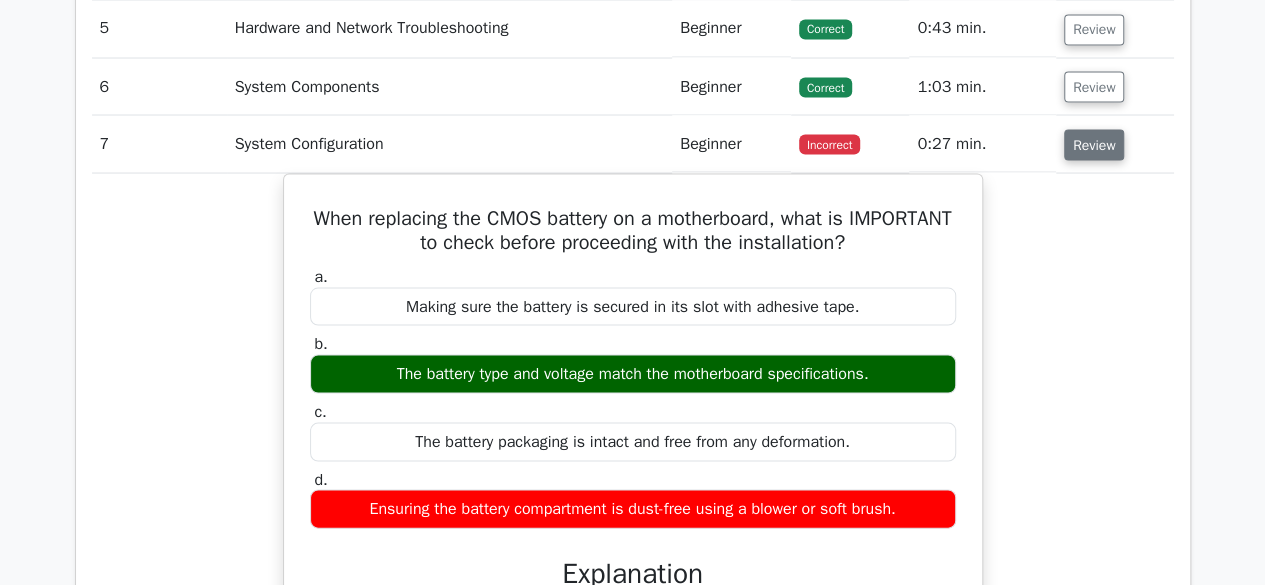 click on "Review" at bounding box center [1094, 144] 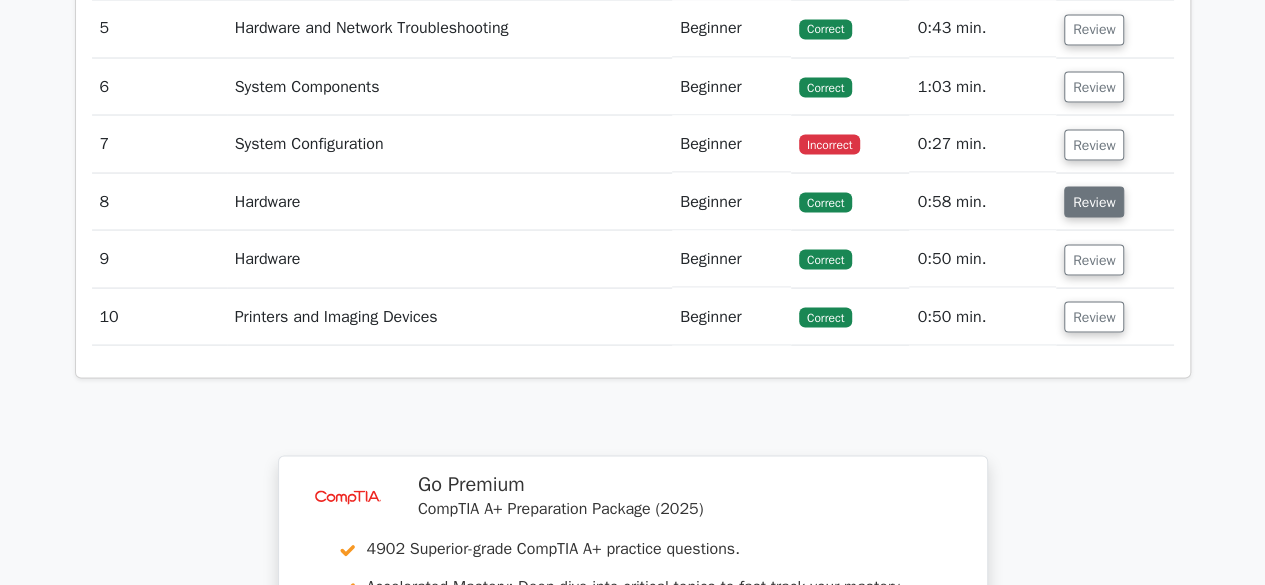click on "Review" at bounding box center (1094, 201) 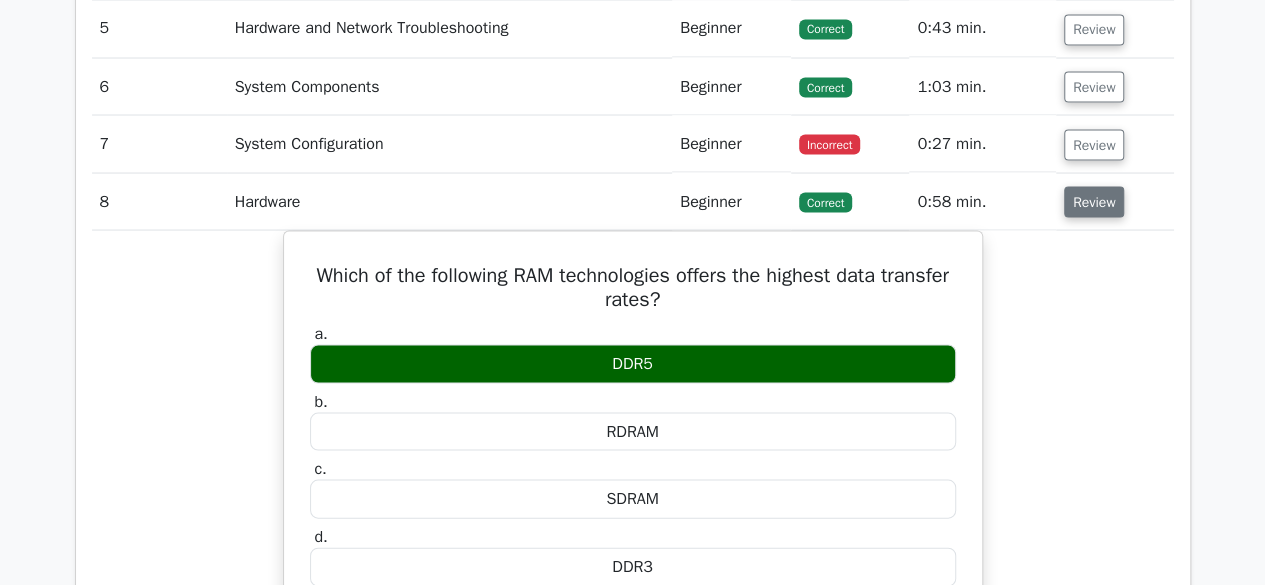 click on "Review" at bounding box center (1094, 201) 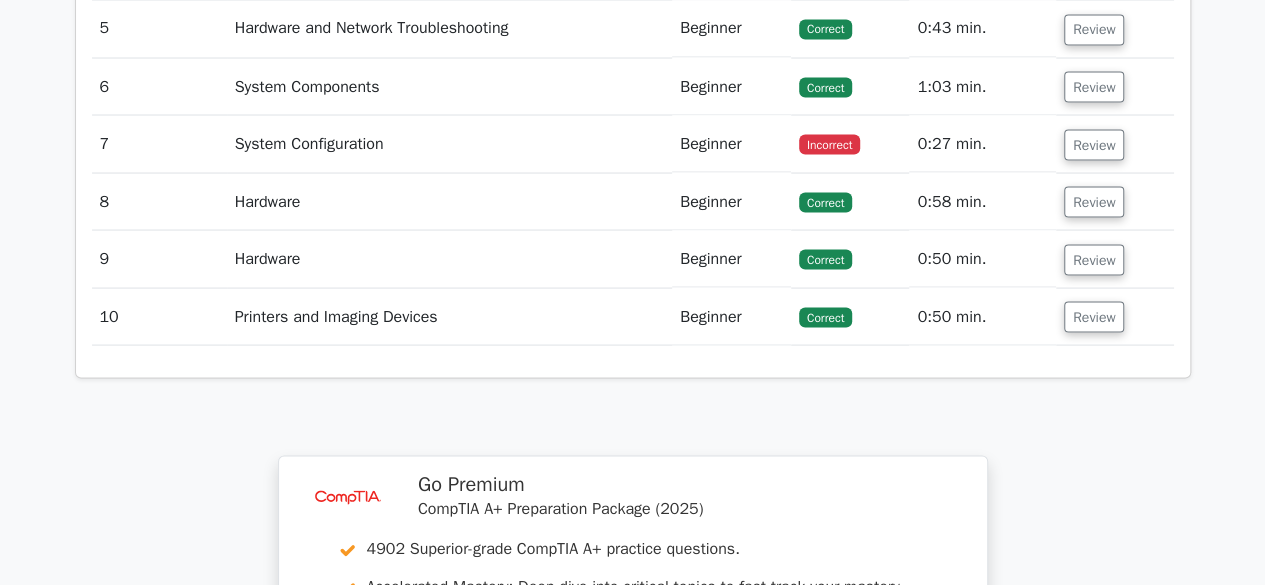 click on "Review" at bounding box center [1115, 143] 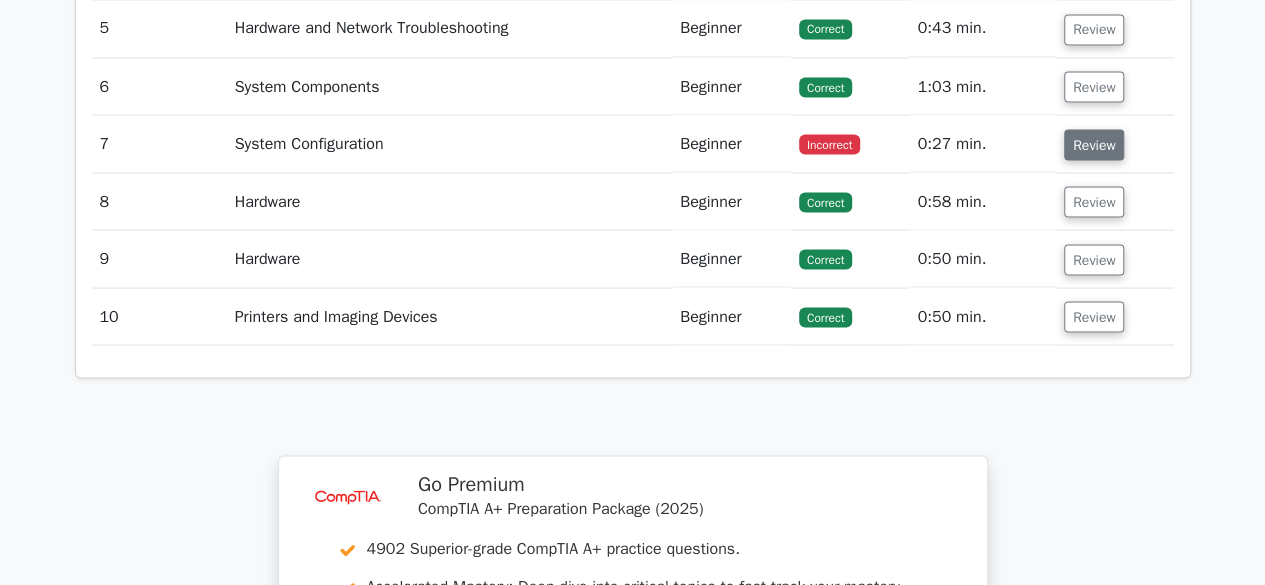 click on "Review" at bounding box center [1094, 144] 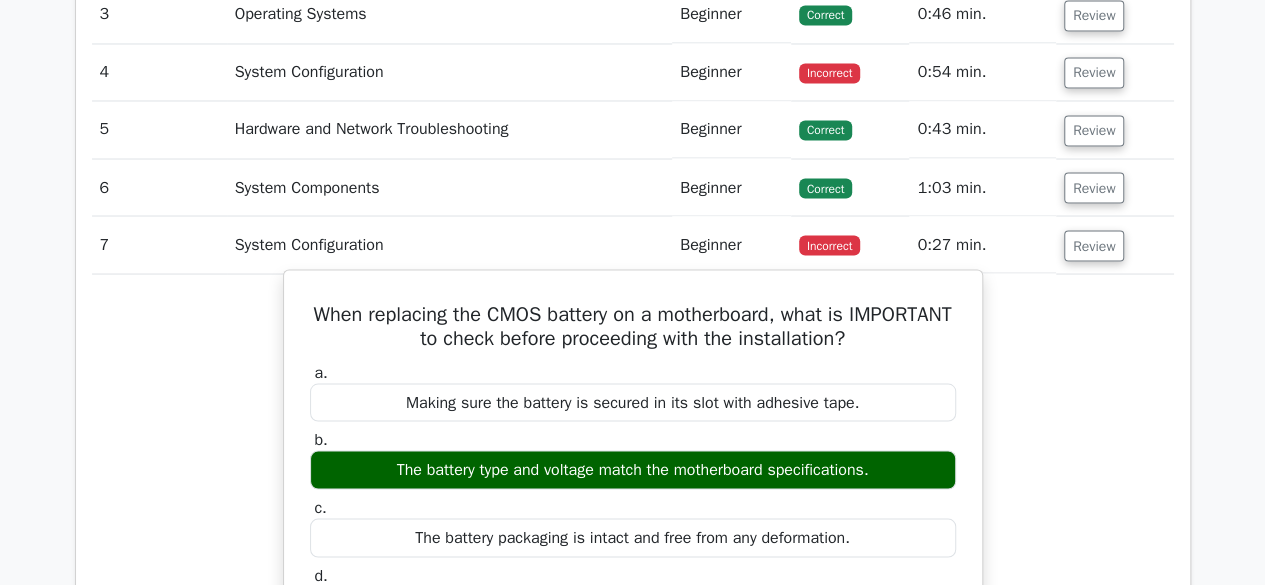 scroll, scrollTop: 1758, scrollLeft: 0, axis: vertical 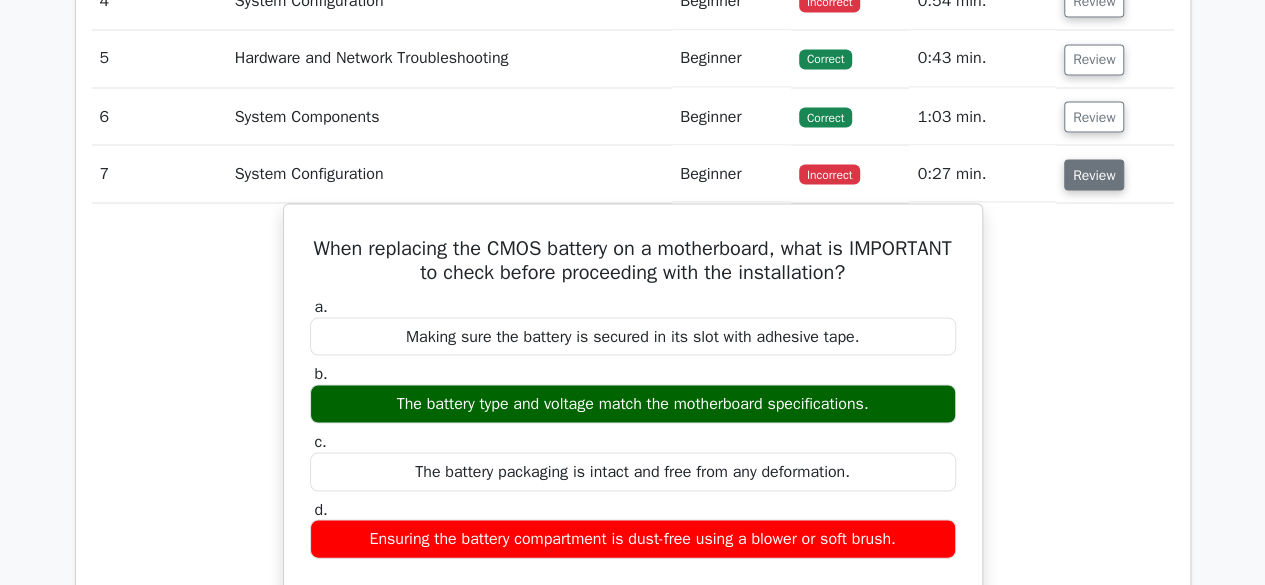 click on "Review" at bounding box center (1094, 174) 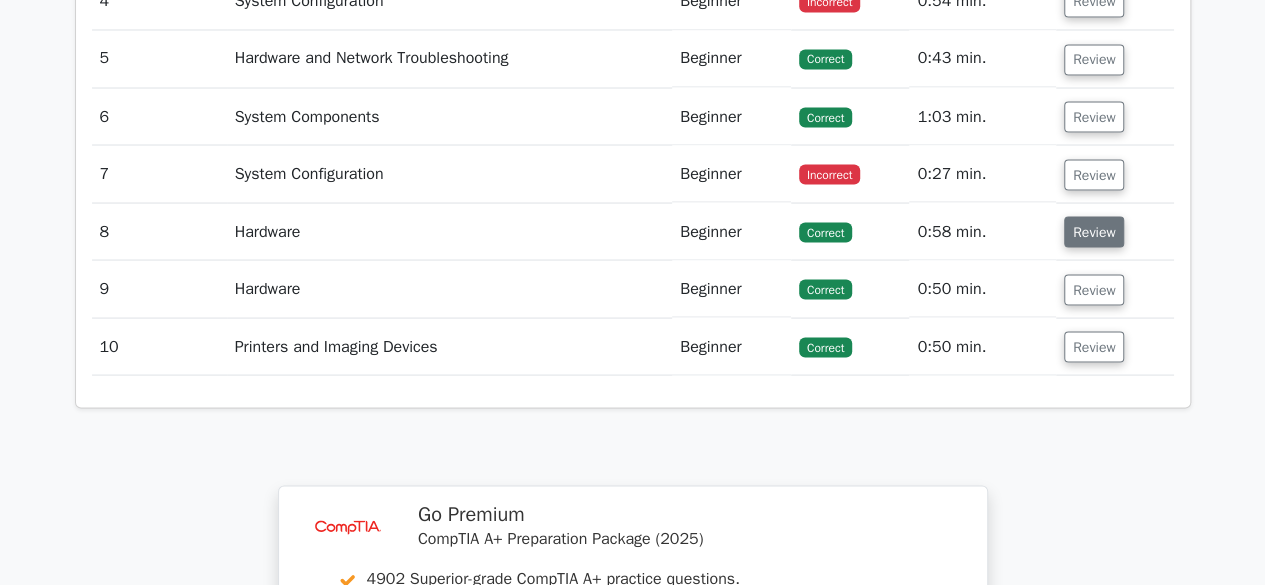 click on "Review" at bounding box center [1094, 231] 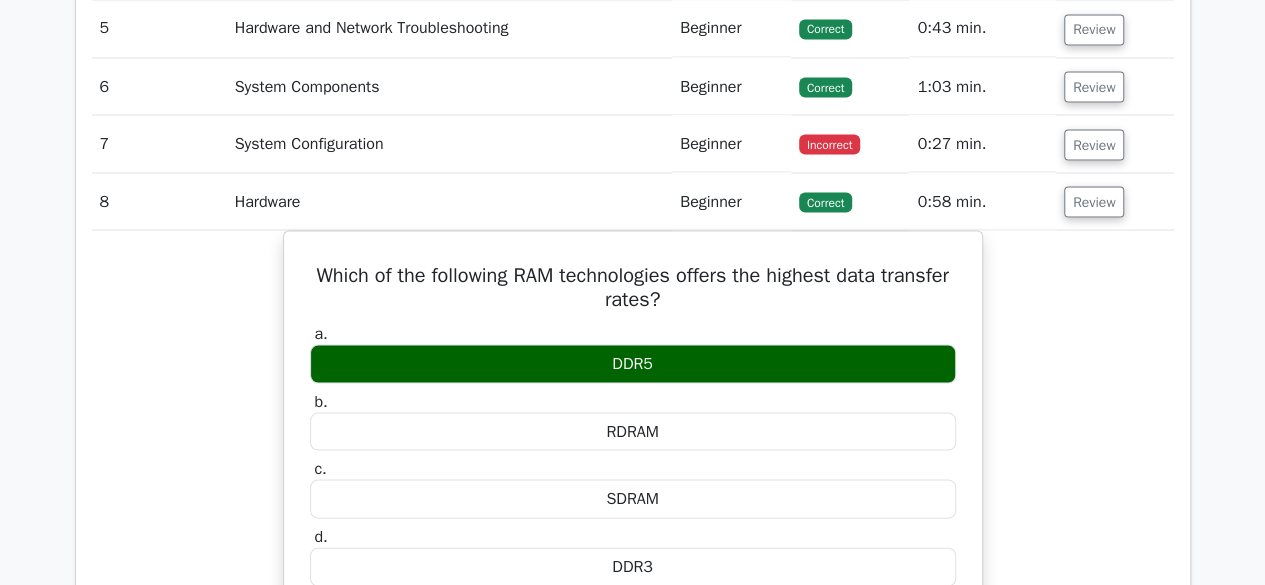 scroll, scrollTop: 1856, scrollLeft: 0, axis: vertical 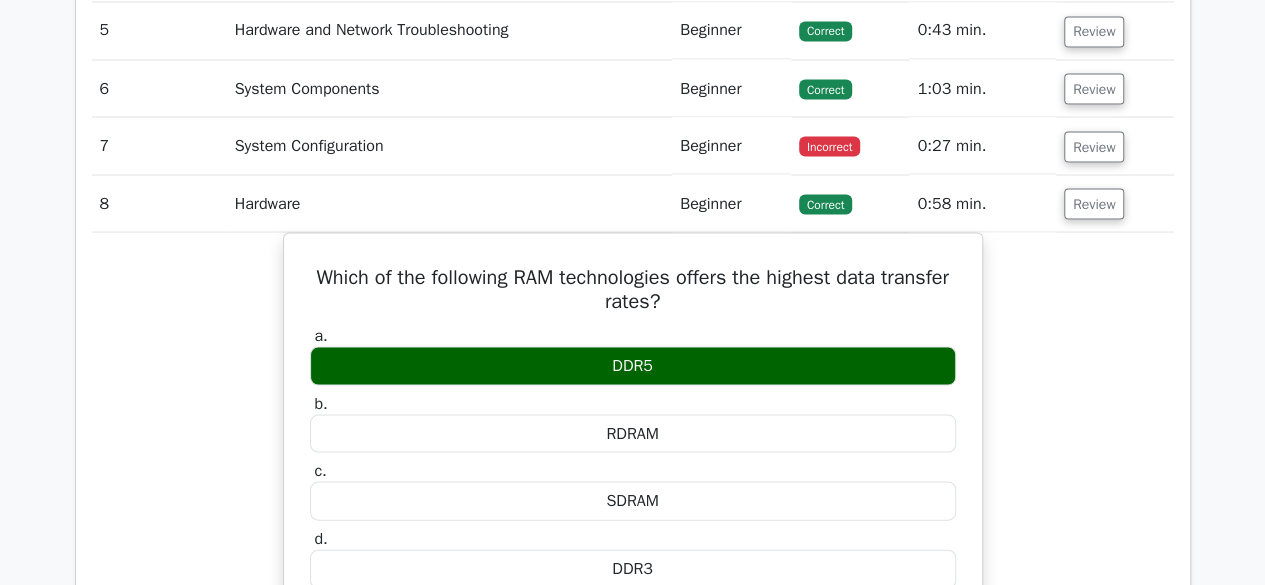 type 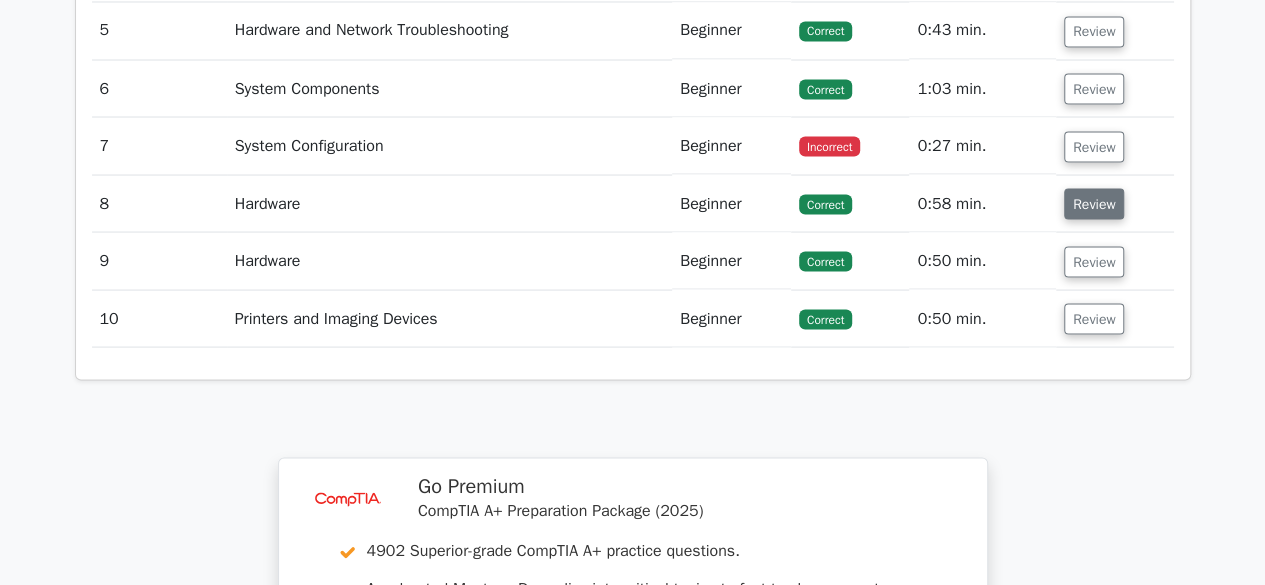 click on "Review" at bounding box center (1094, 203) 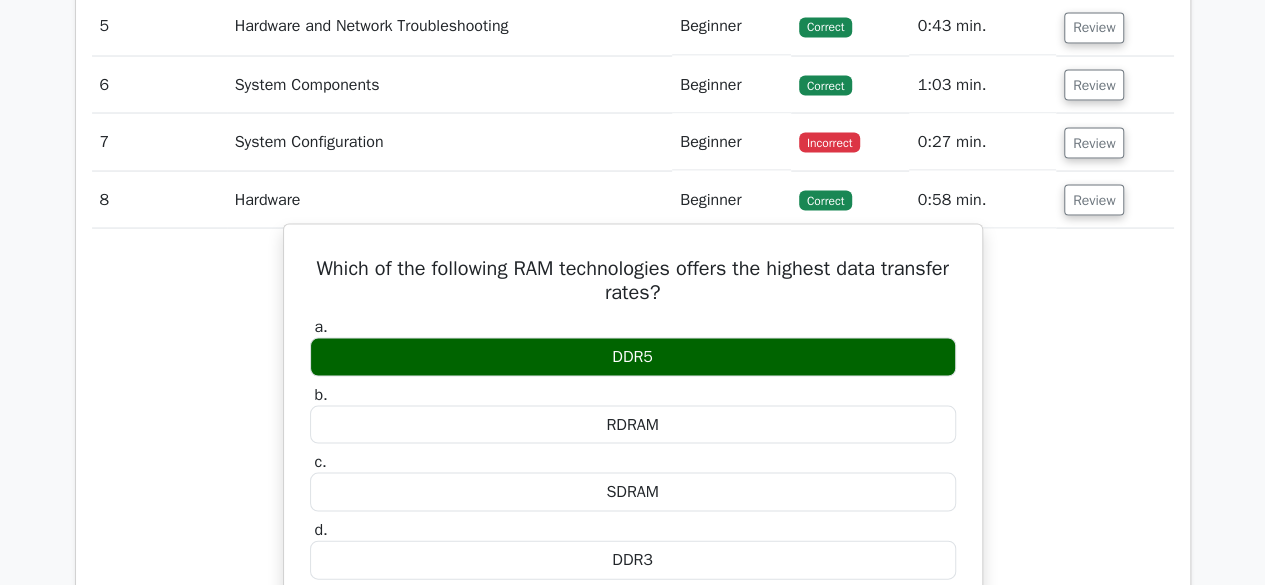 scroll, scrollTop: 1859, scrollLeft: 0, axis: vertical 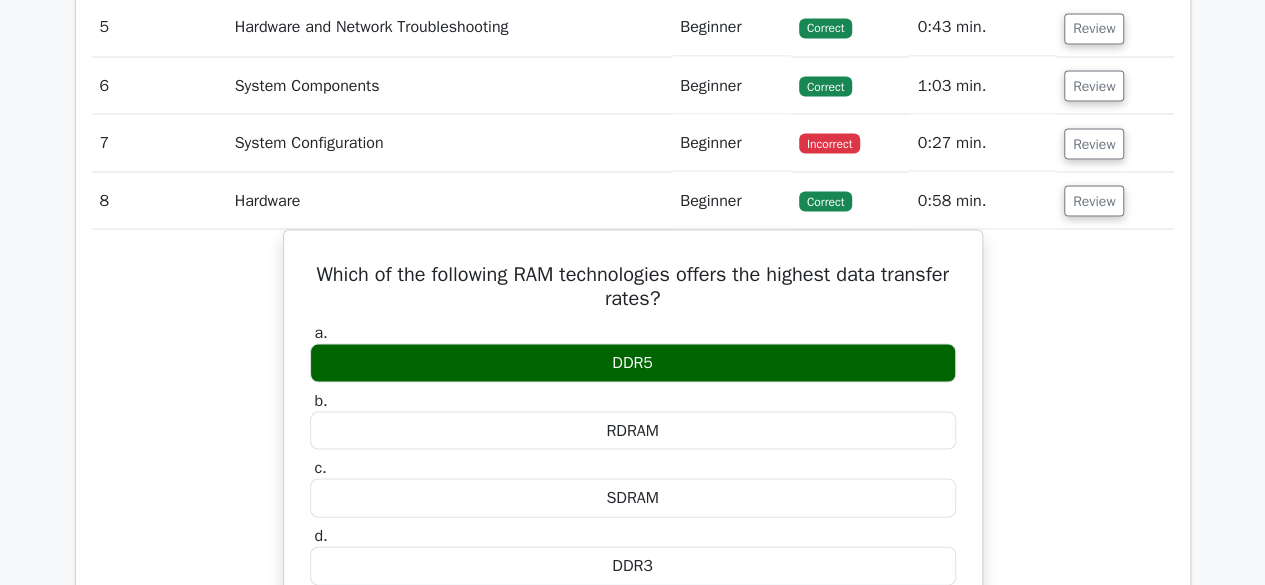 click on "Review" at bounding box center (1115, 200) 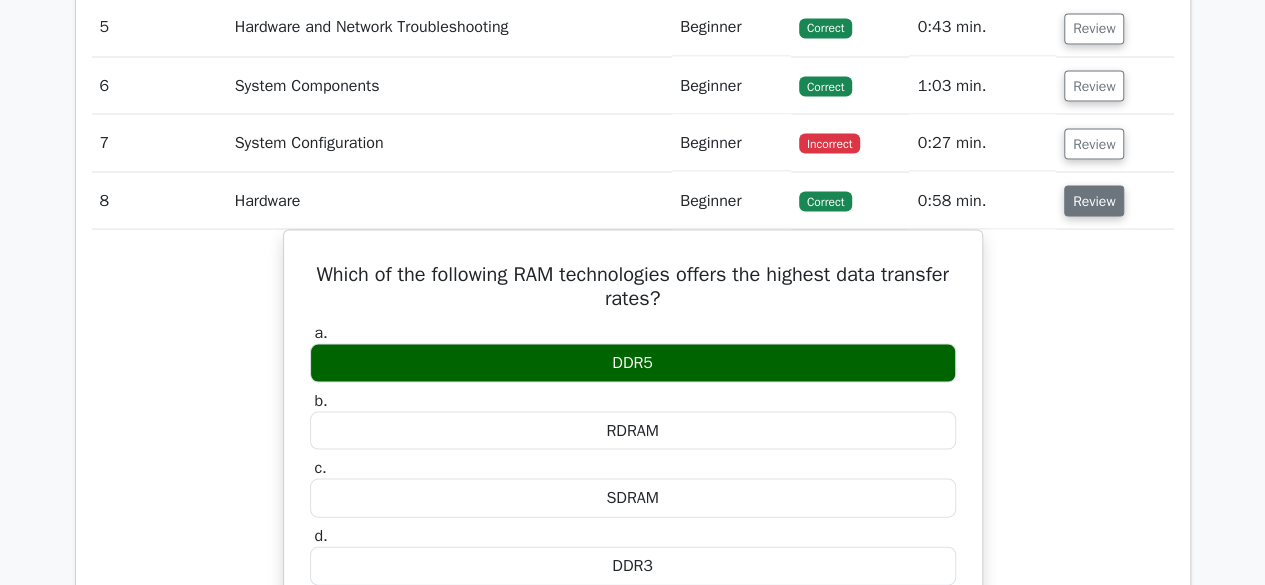 click on "Review" at bounding box center [1094, 200] 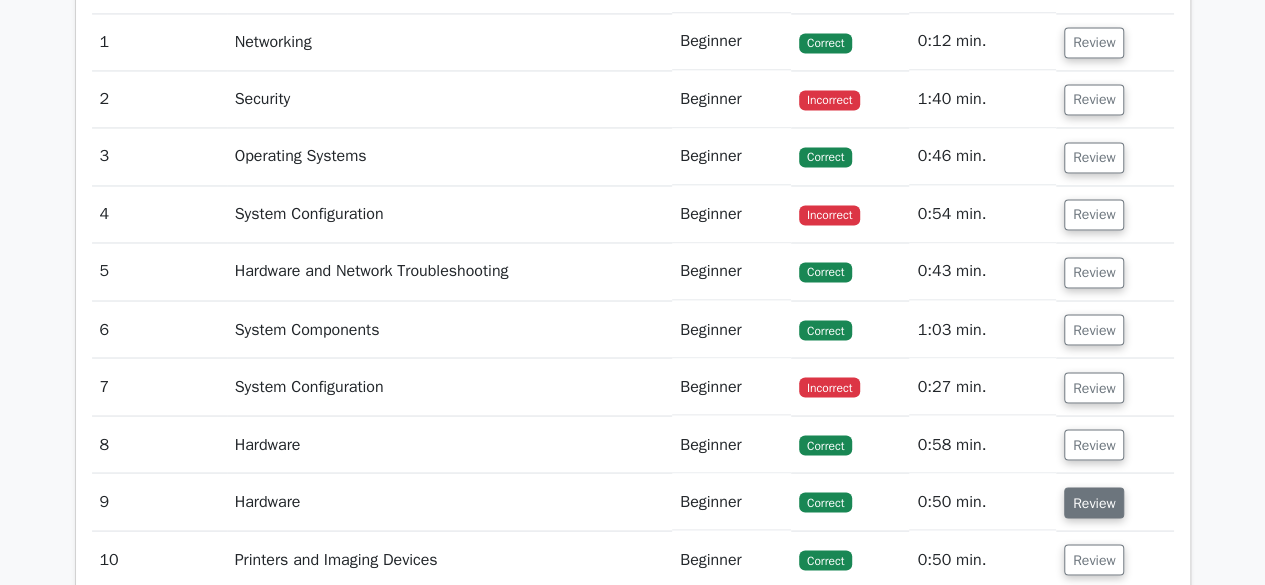 scroll, scrollTop: 1616, scrollLeft: 0, axis: vertical 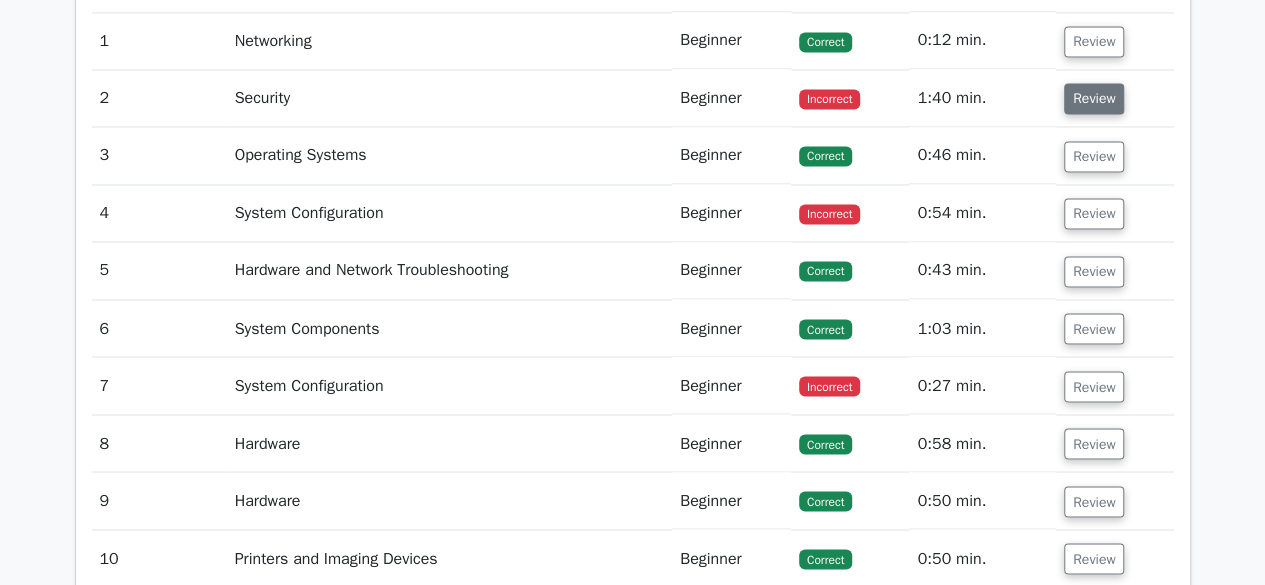 click on "Review" at bounding box center [1094, 98] 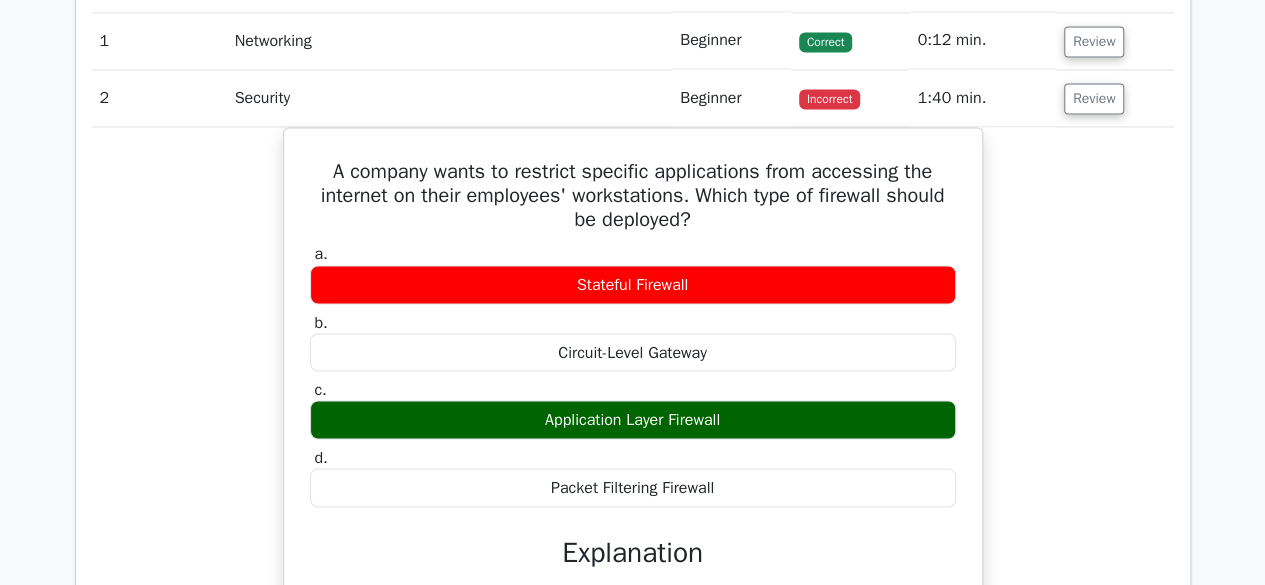 drag, startPoint x: 1121, startPoint y: 91, endPoint x: 1020, endPoint y: 175, distance: 131.3659 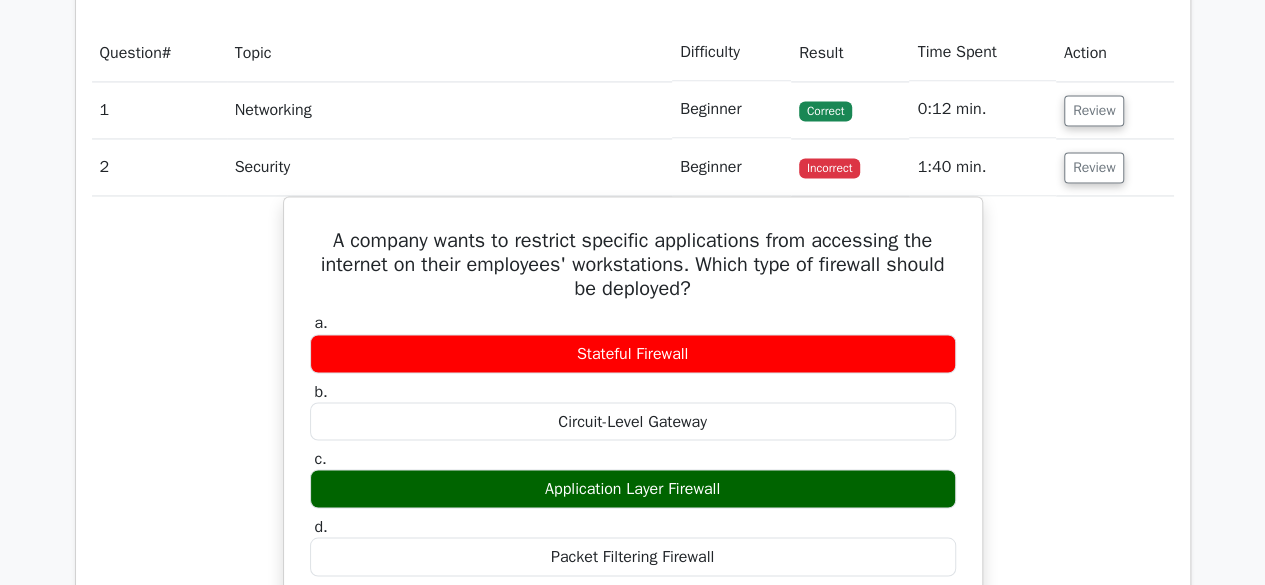 scroll, scrollTop: 1546, scrollLeft: 0, axis: vertical 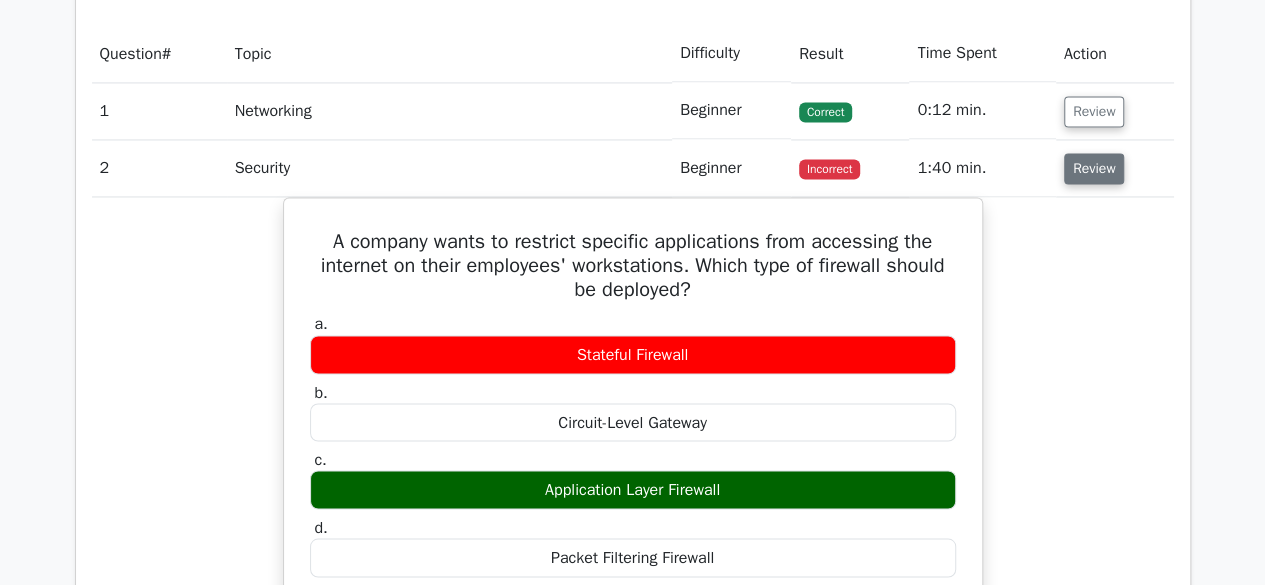 click on "Review" at bounding box center (1094, 168) 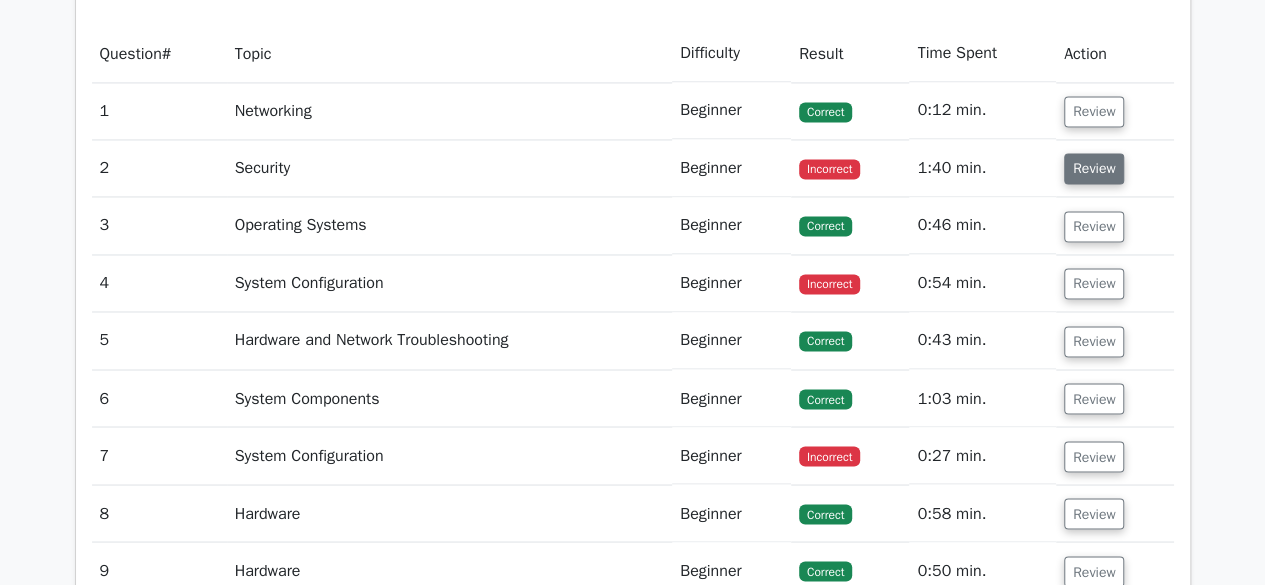 click on "Review" at bounding box center (1094, 168) 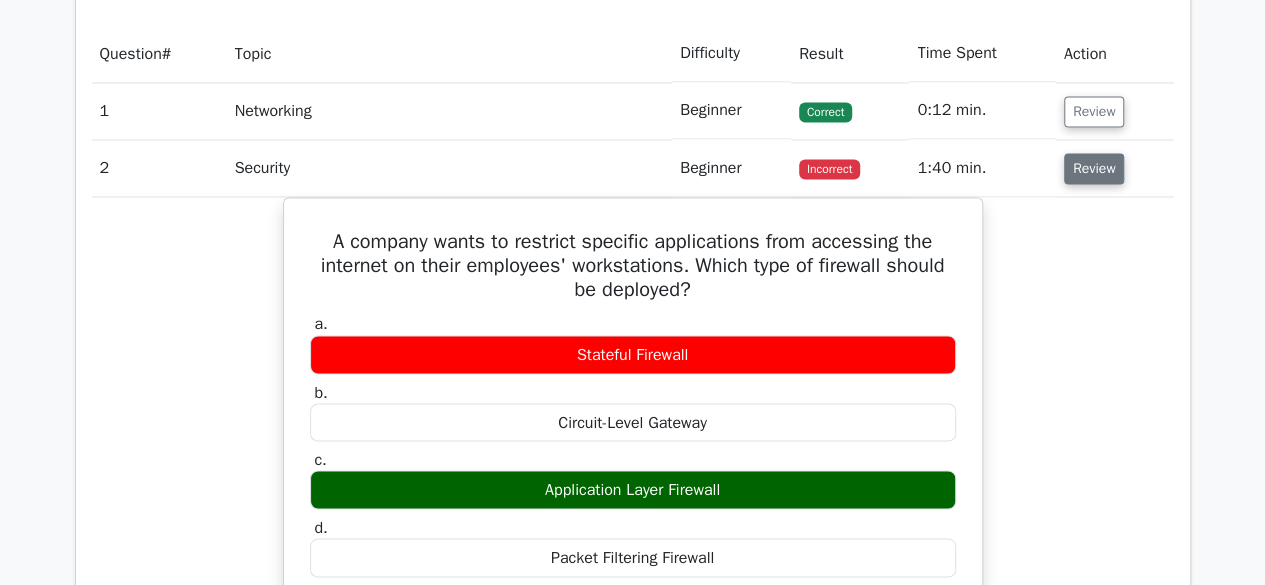 click on "Review" at bounding box center (1094, 168) 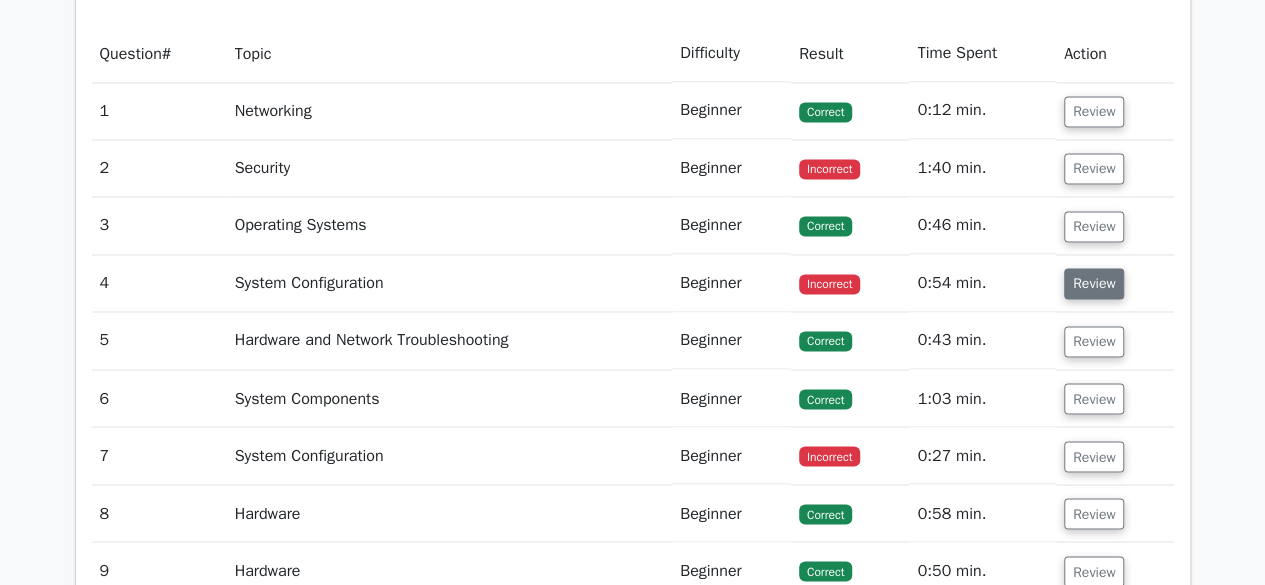 click on "Review" at bounding box center [1094, 283] 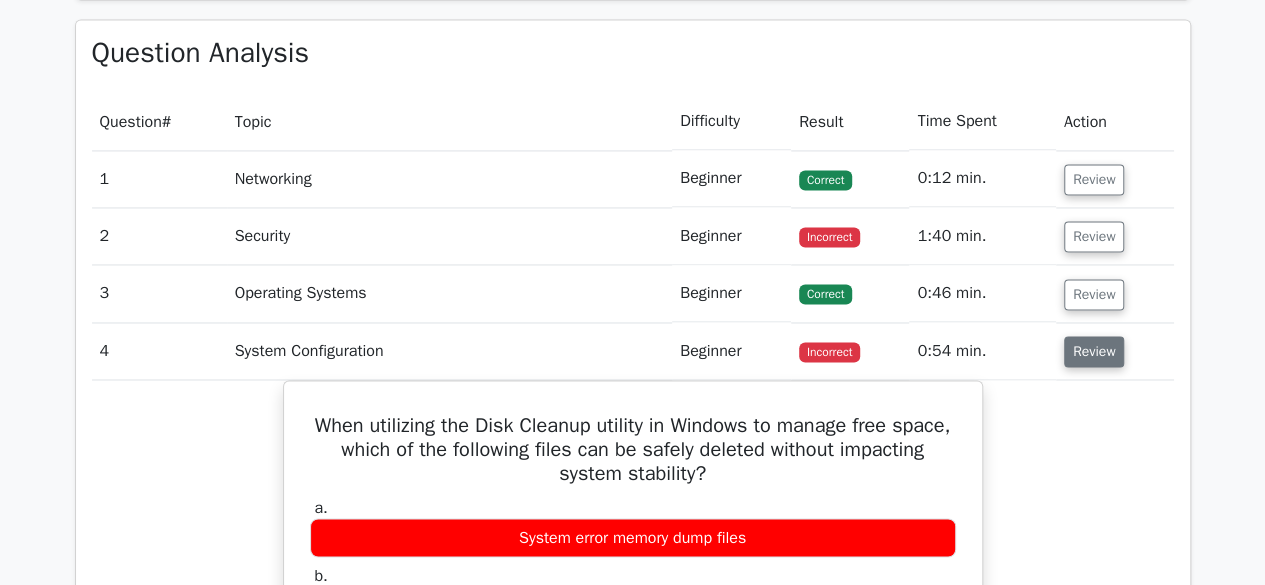 scroll, scrollTop: 1478, scrollLeft: 0, axis: vertical 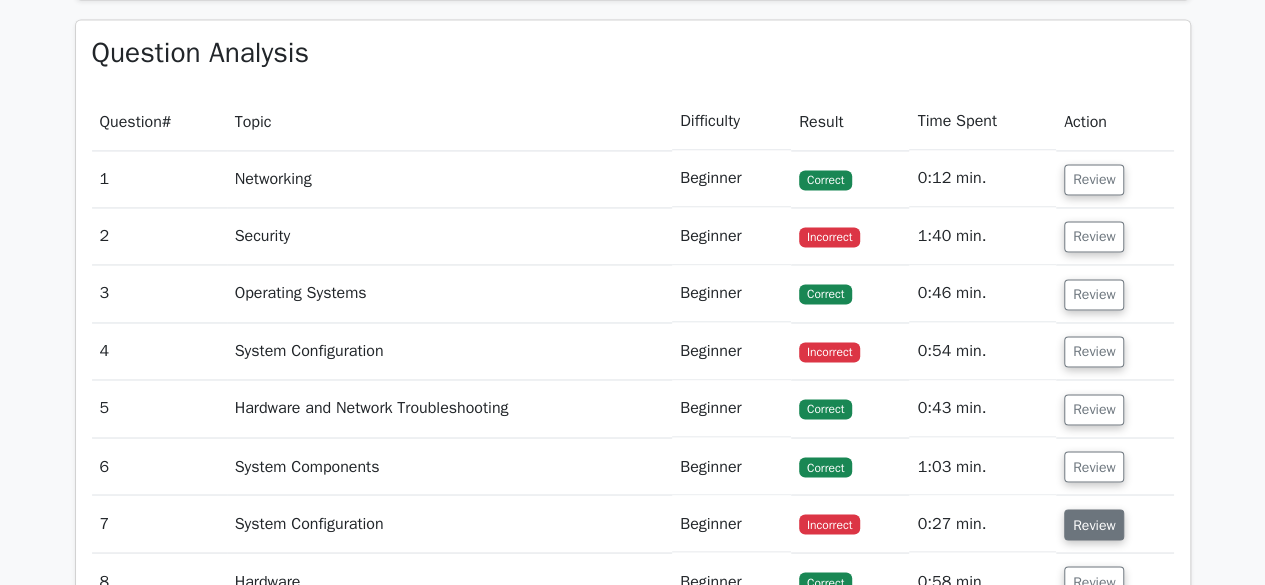 click on "Review" at bounding box center [1094, 524] 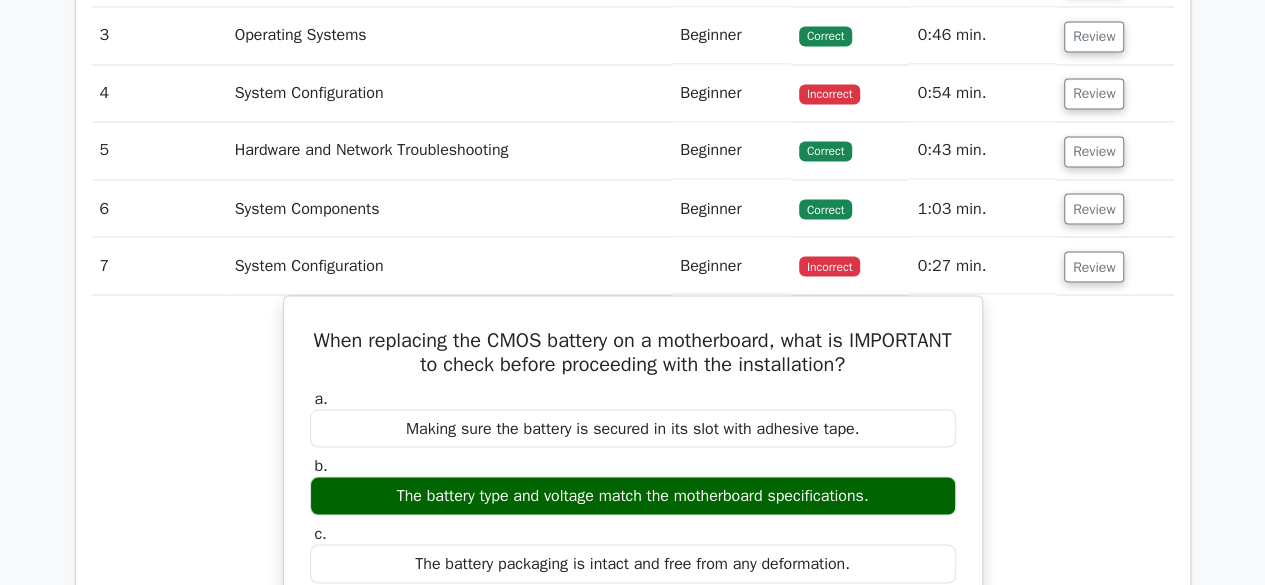 scroll, scrollTop: 1735, scrollLeft: 0, axis: vertical 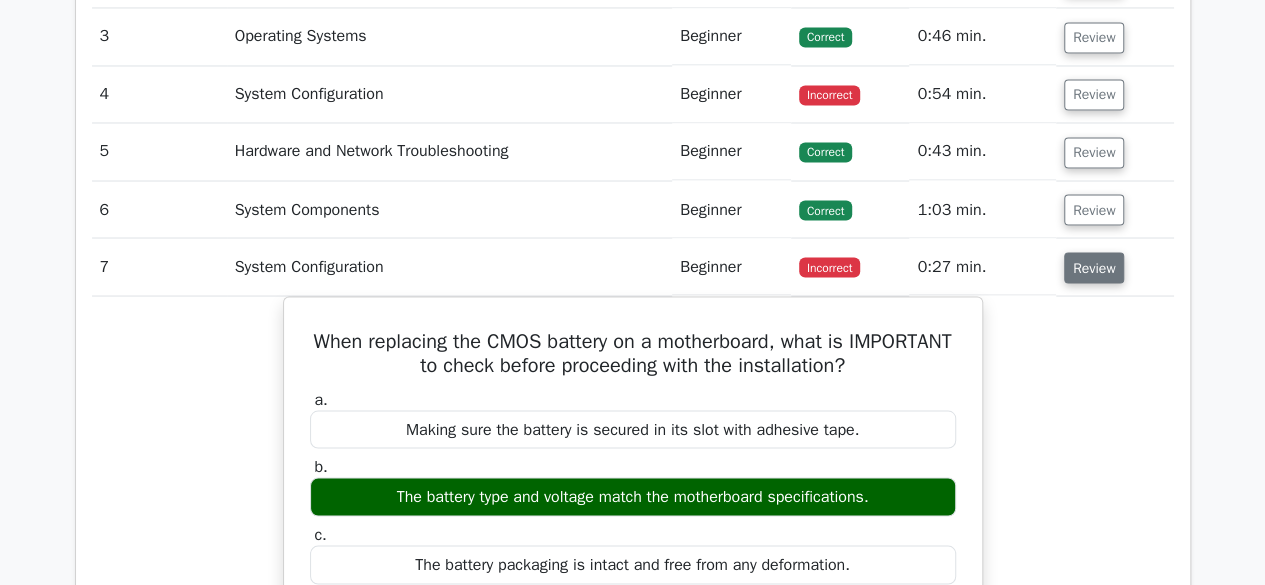 click on "Review" at bounding box center (1094, 267) 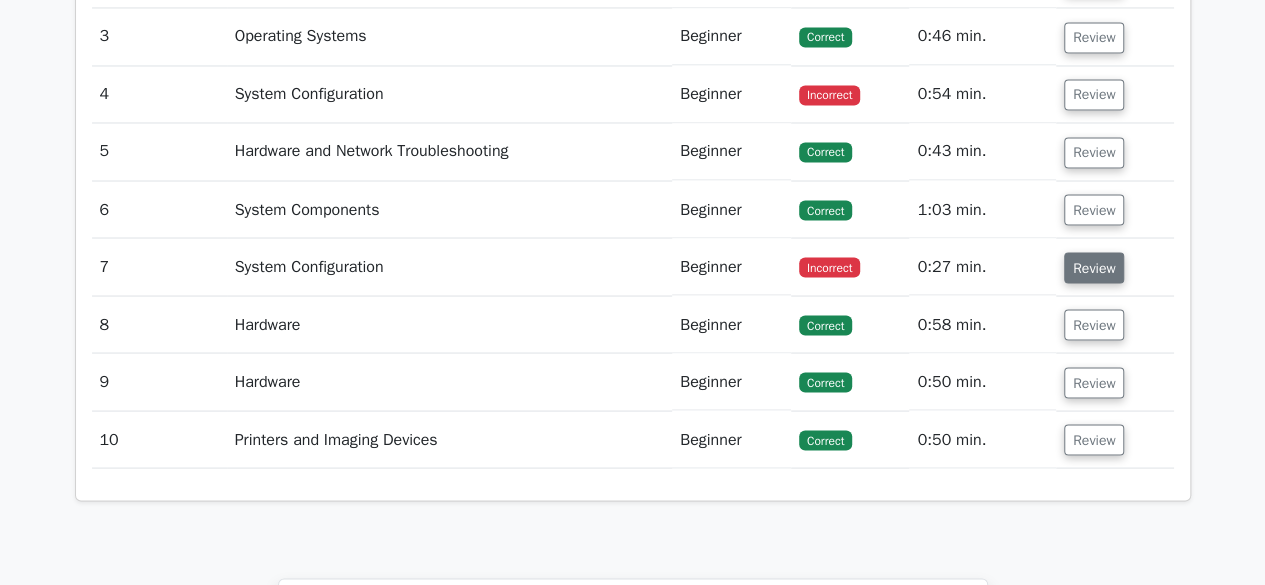 click on "Review" at bounding box center [1094, 267] 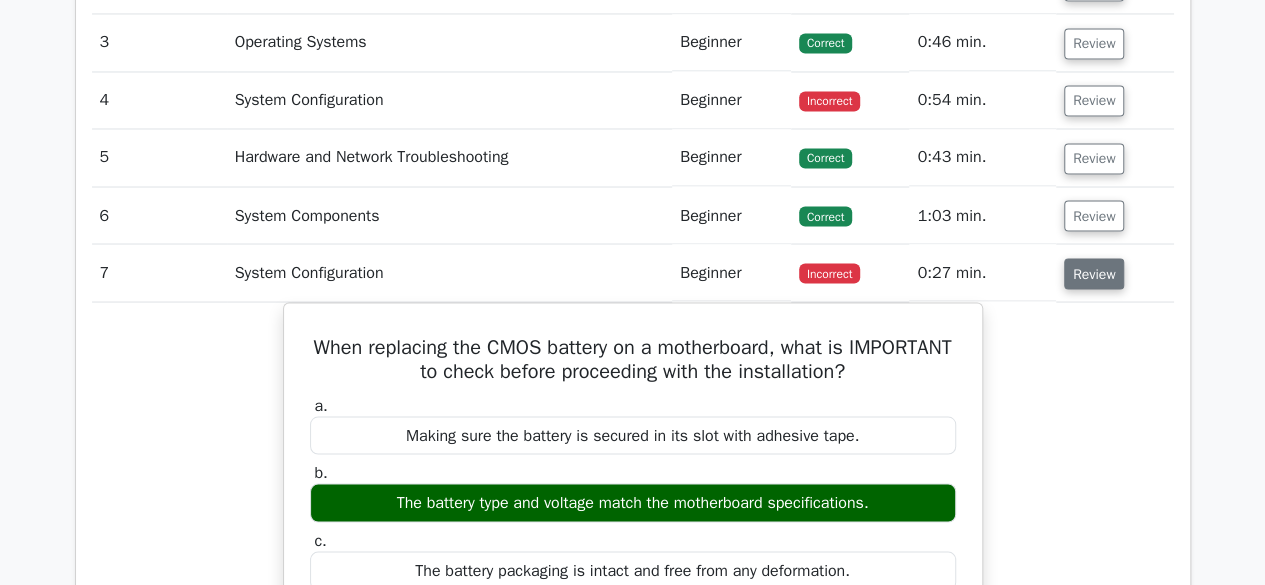 scroll, scrollTop: 1728, scrollLeft: 0, axis: vertical 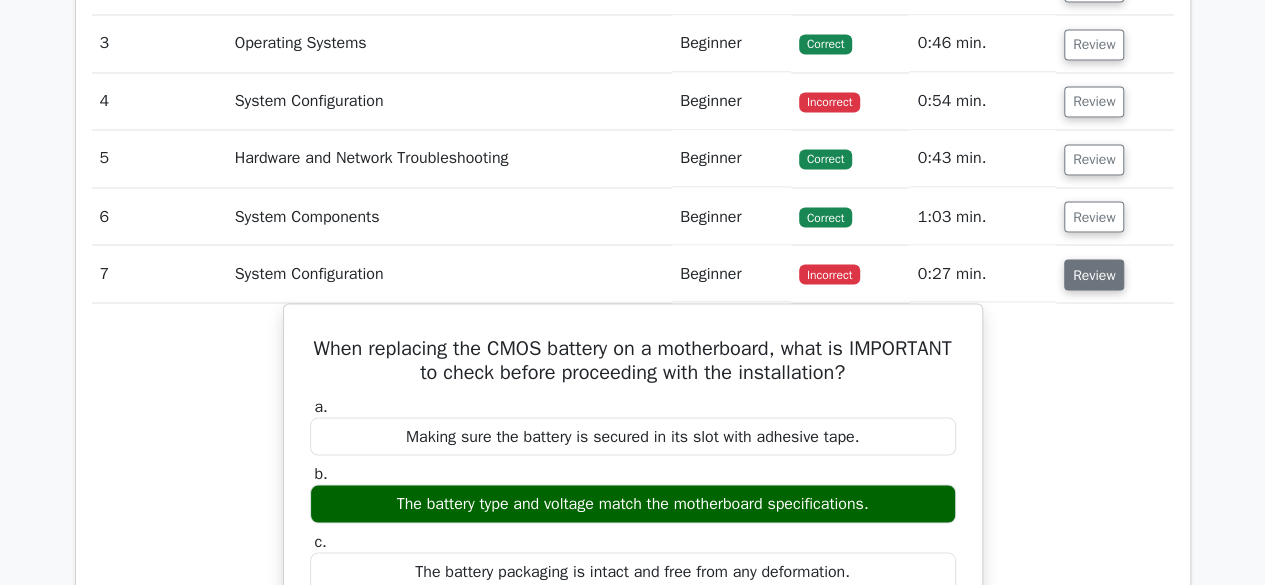 click on "Review" at bounding box center (1094, 274) 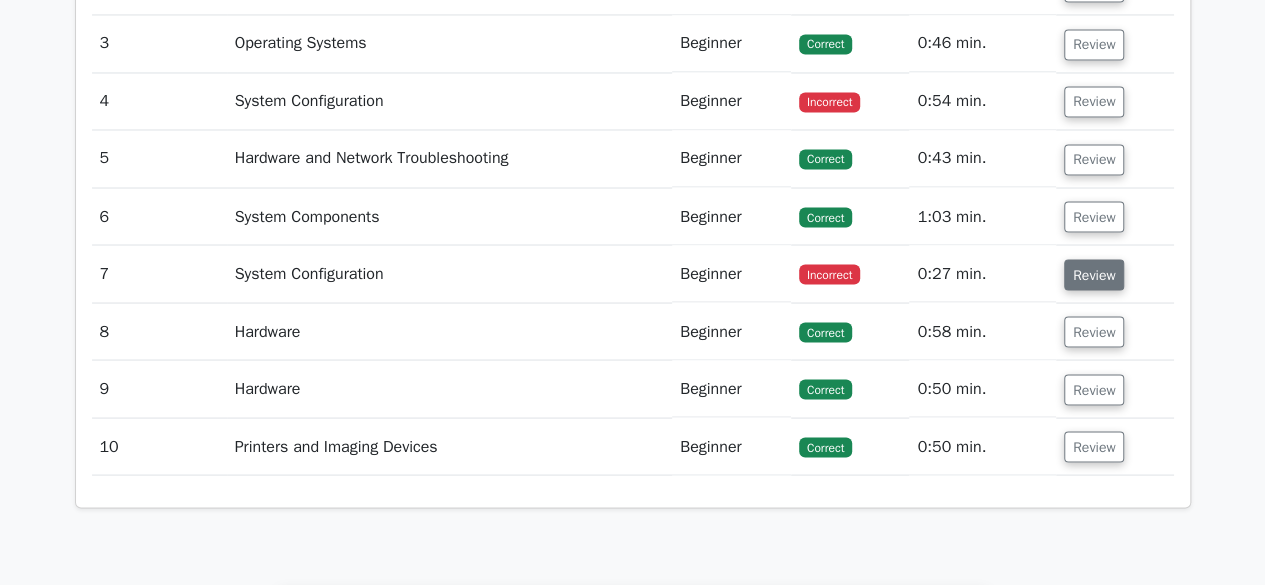 click on "Review" at bounding box center [1094, 274] 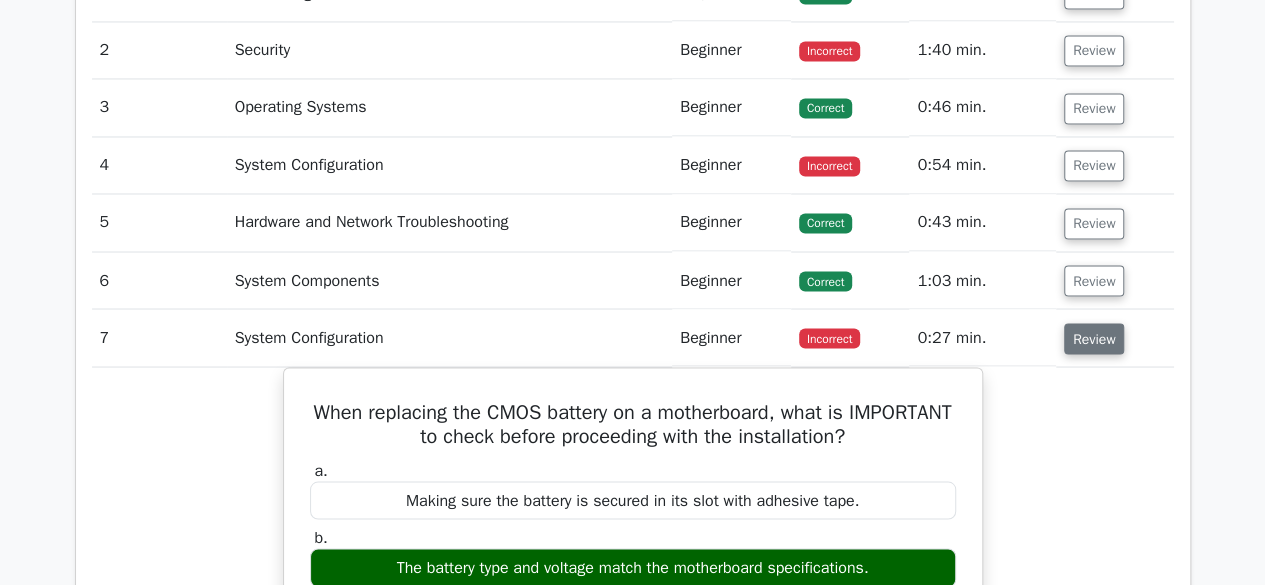 scroll, scrollTop: 1667, scrollLeft: 0, axis: vertical 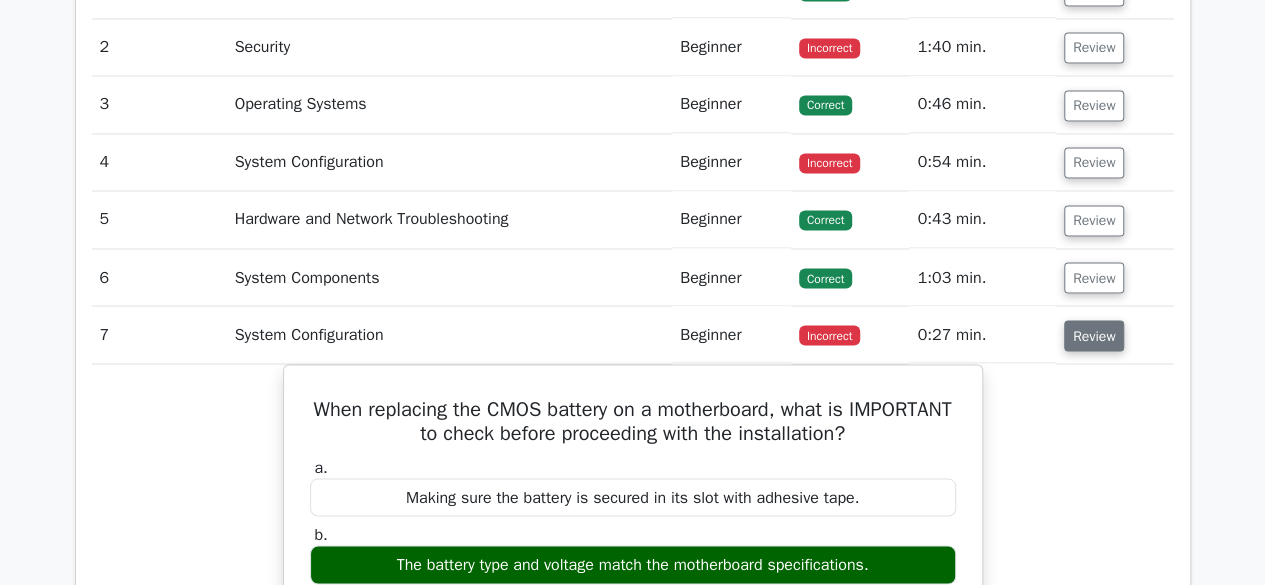 click on "Review" at bounding box center (1094, 335) 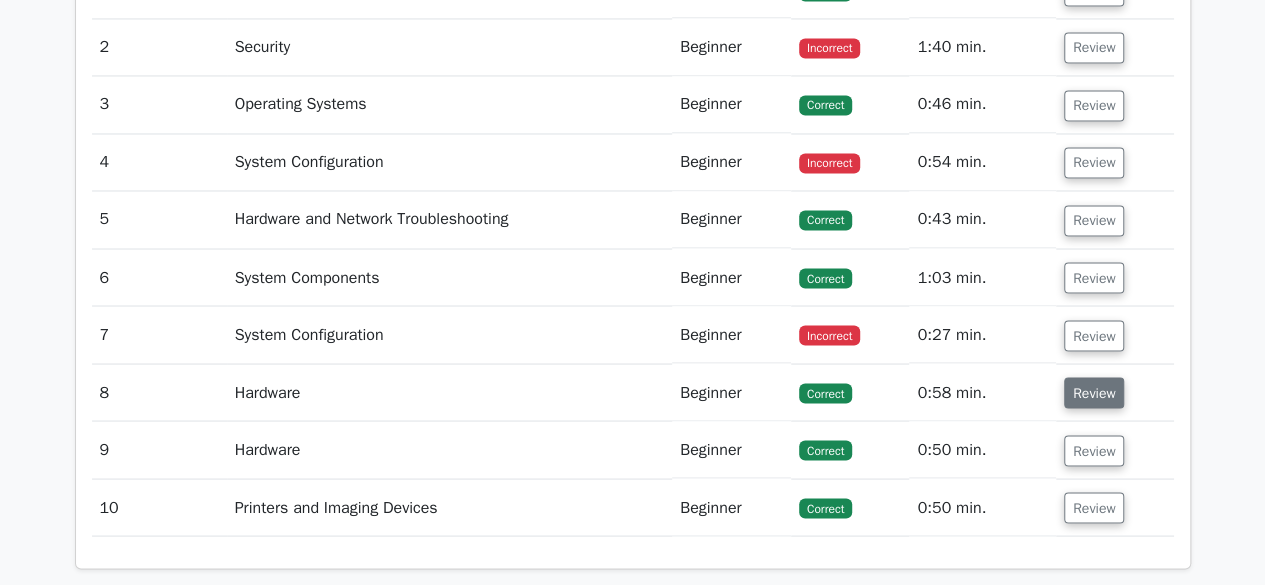 click on "Review" at bounding box center (1094, 392) 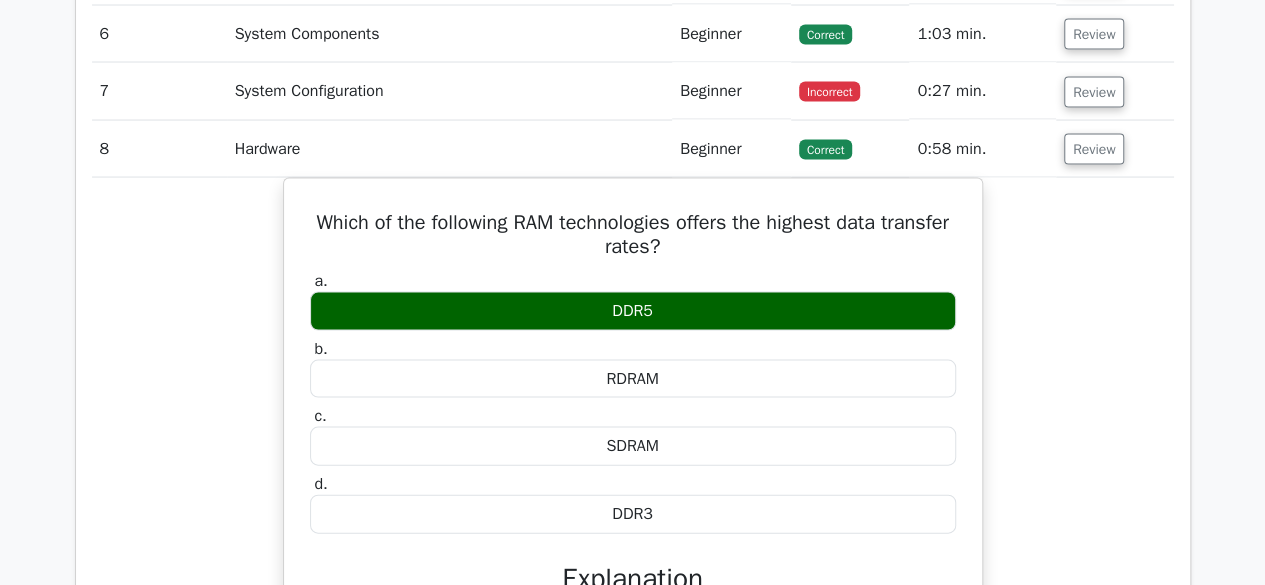 scroll, scrollTop: 1911, scrollLeft: 0, axis: vertical 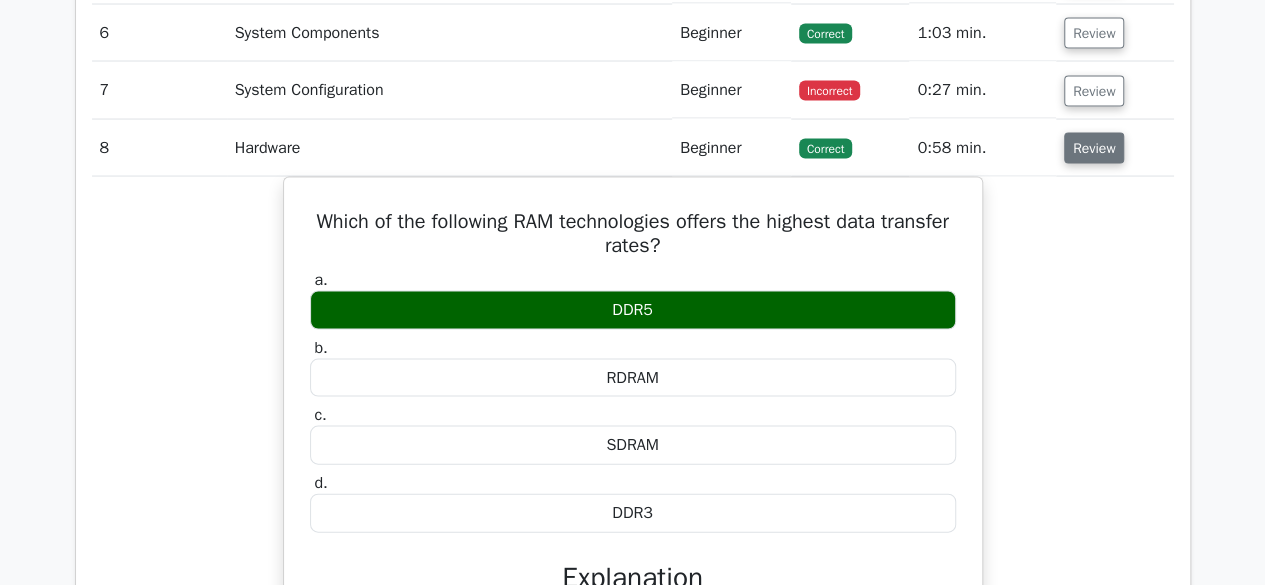 click on "Review" at bounding box center (1094, 148) 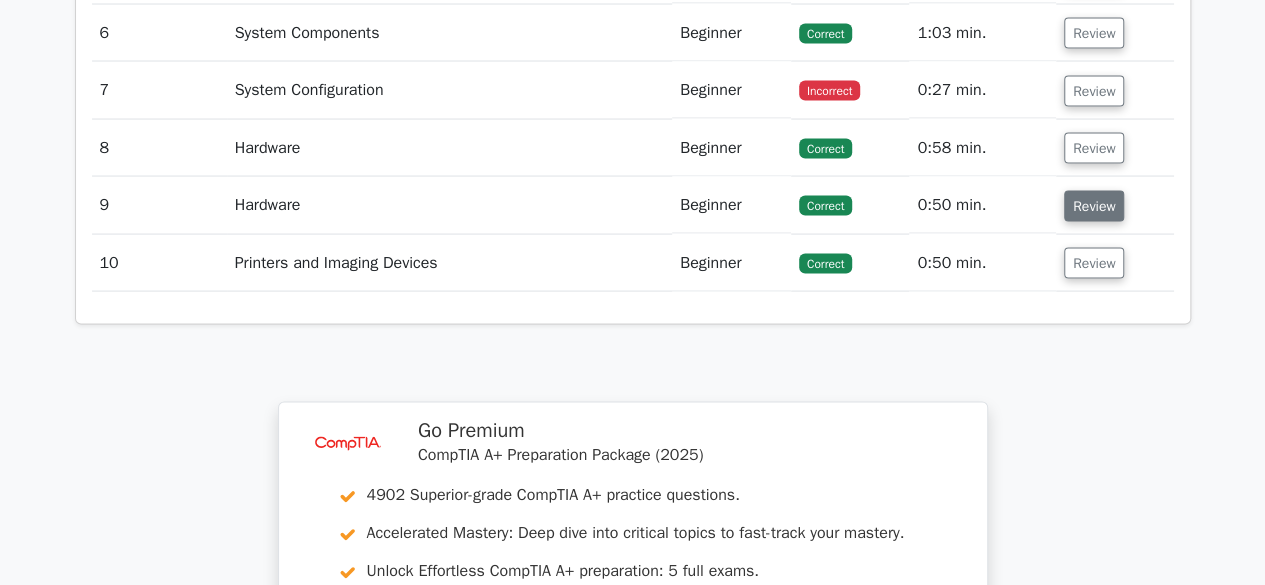 click on "Review" at bounding box center (1094, 206) 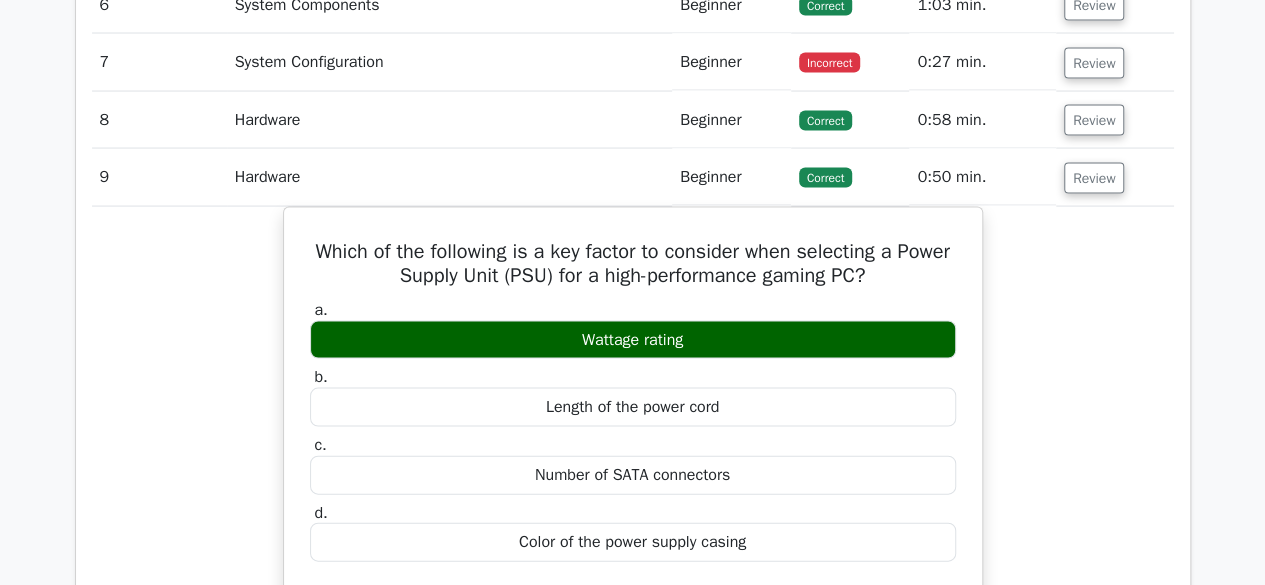 scroll, scrollTop: 1946, scrollLeft: 0, axis: vertical 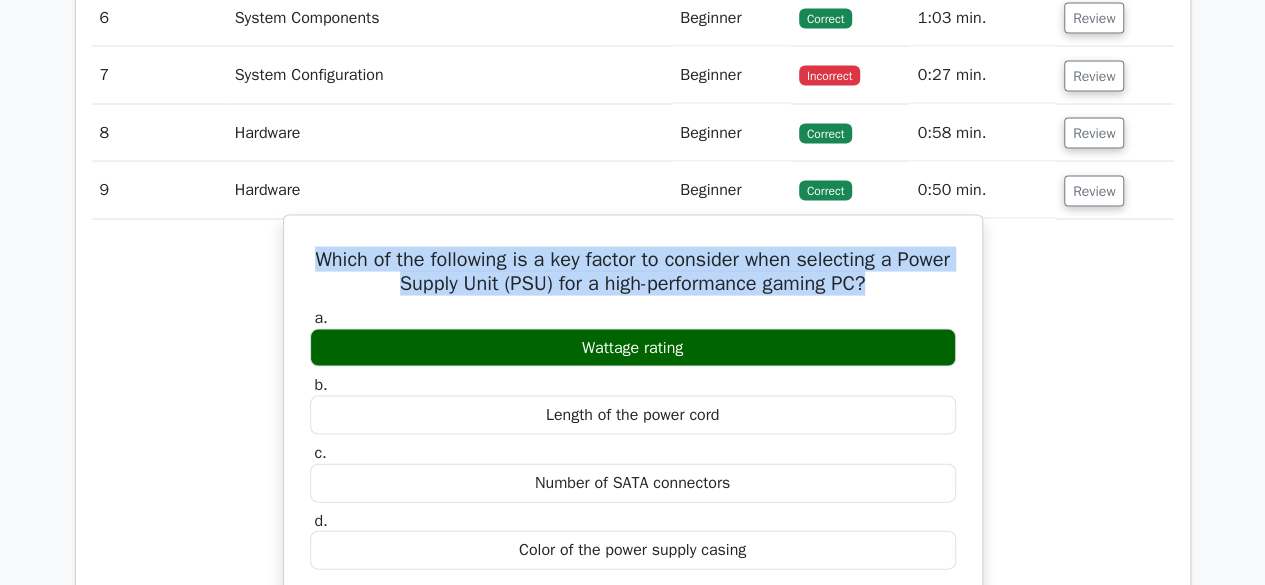 drag, startPoint x: 335, startPoint y: 251, endPoint x: 920, endPoint y: 287, distance: 586.1066 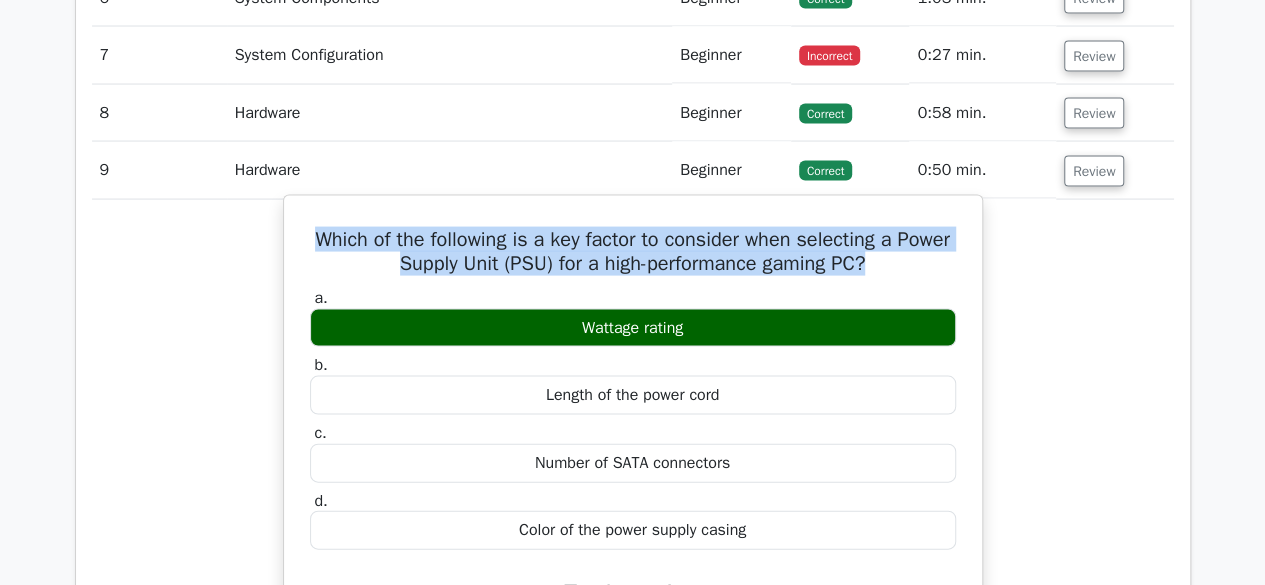 scroll, scrollTop: 1947, scrollLeft: 0, axis: vertical 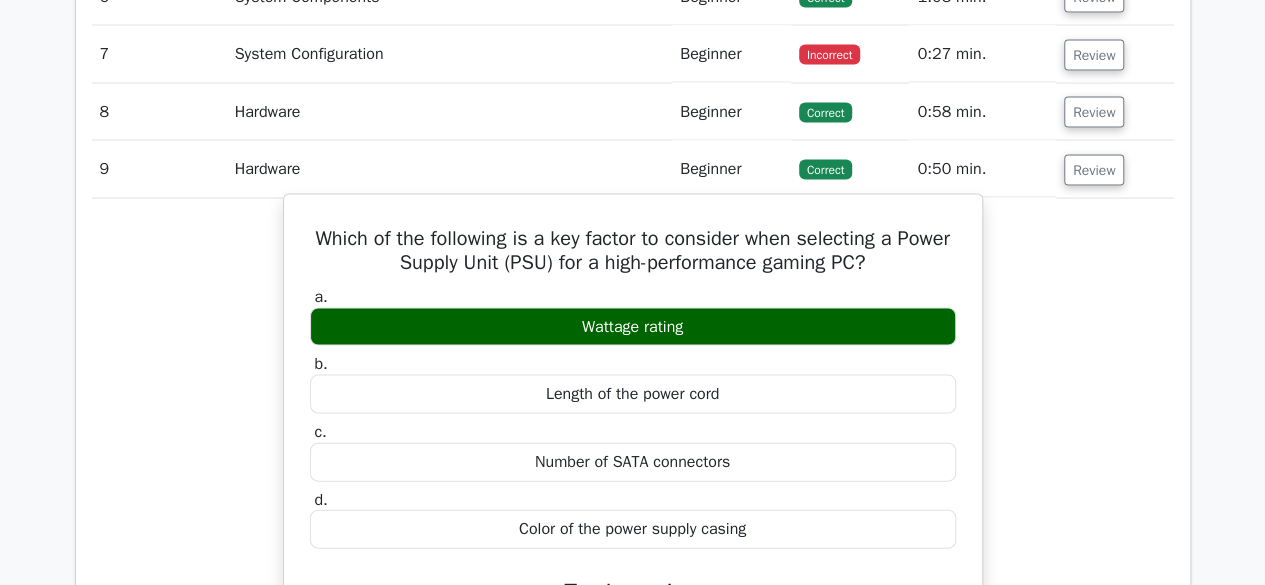 click on "a.
Wattage rating
b.
Length of the power cord
c." at bounding box center (633, 418) 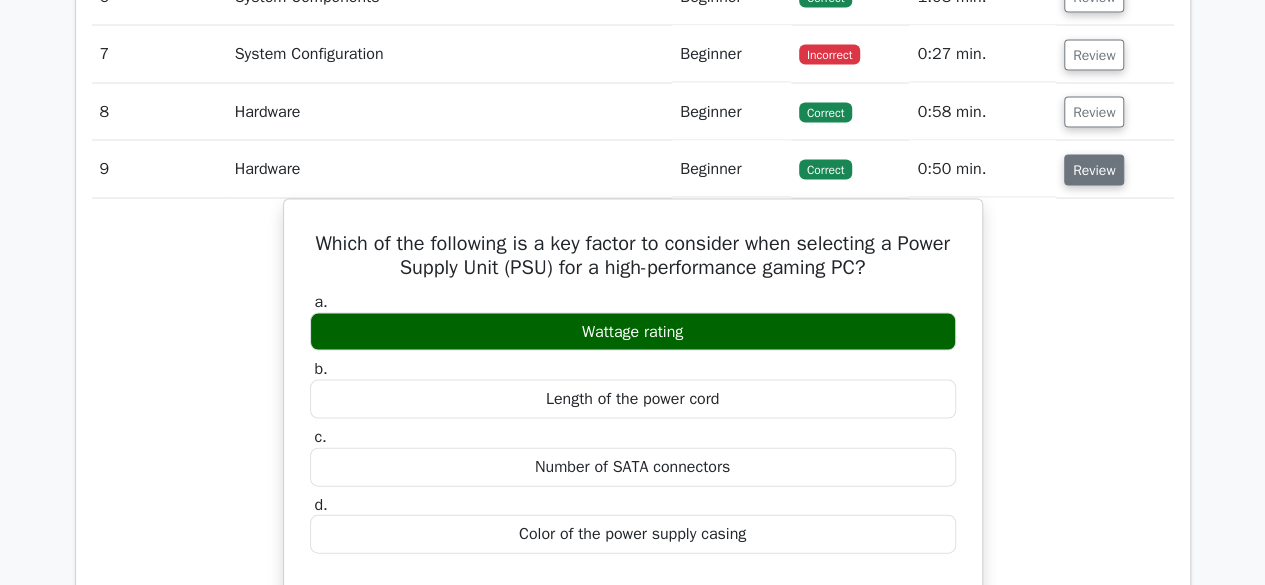 click on "Review" at bounding box center (1094, 170) 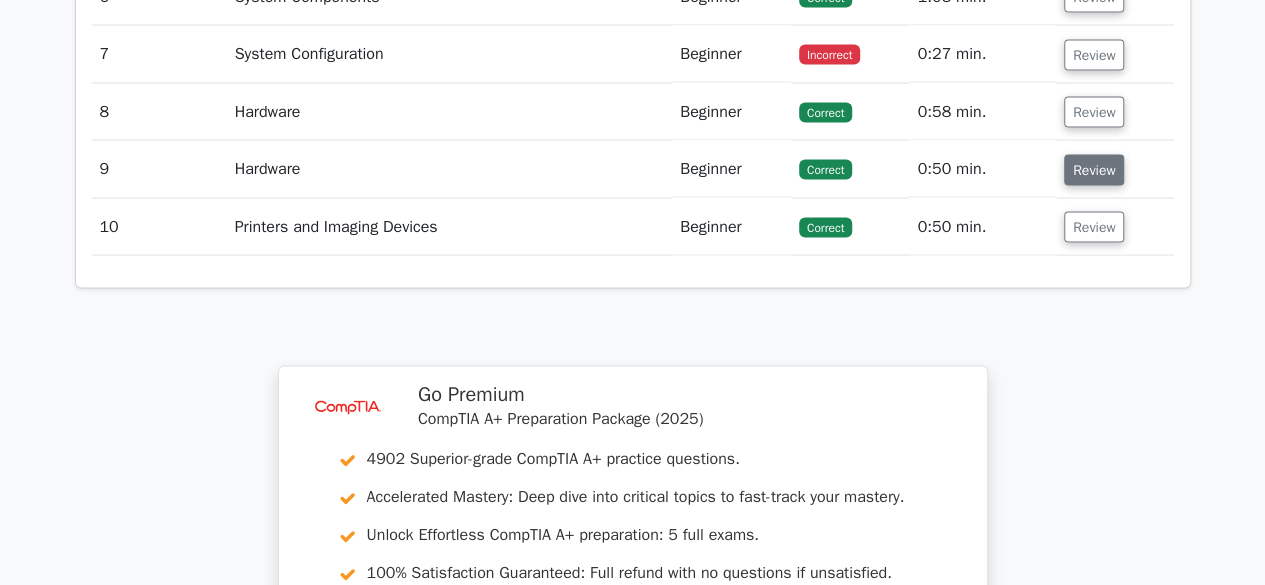 click on "Review" at bounding box center (1094, 170) 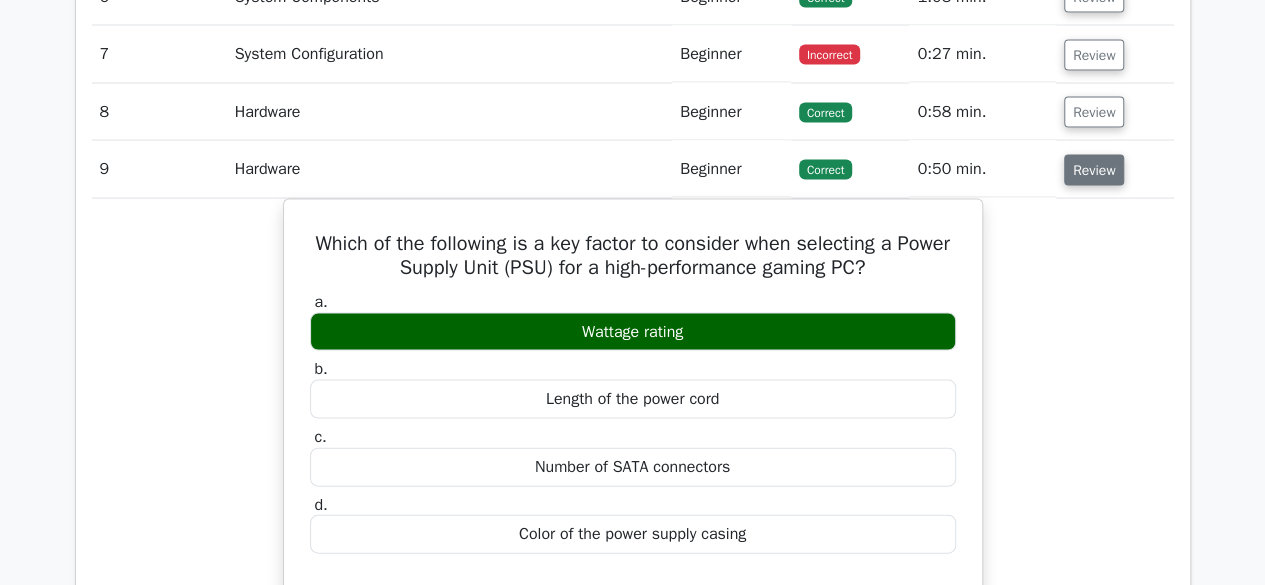 click on "Review" at bounding box center (1094, 170) 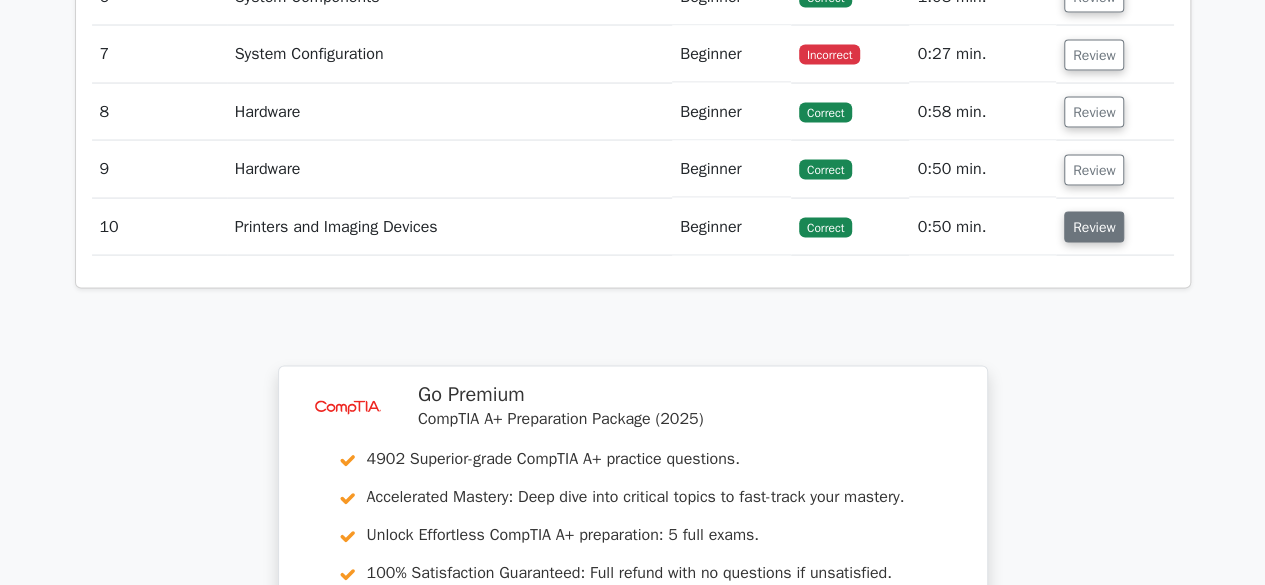 click on "Review" at bounding box center (1094, 227) 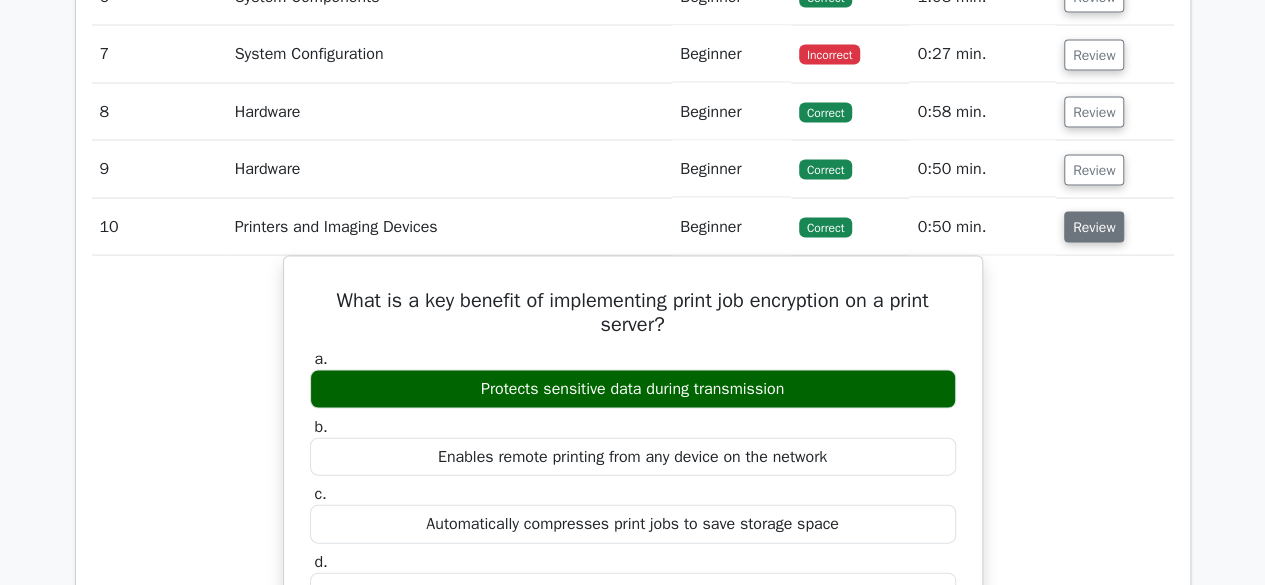 click on "Review" at bounding box center (1094, 227) 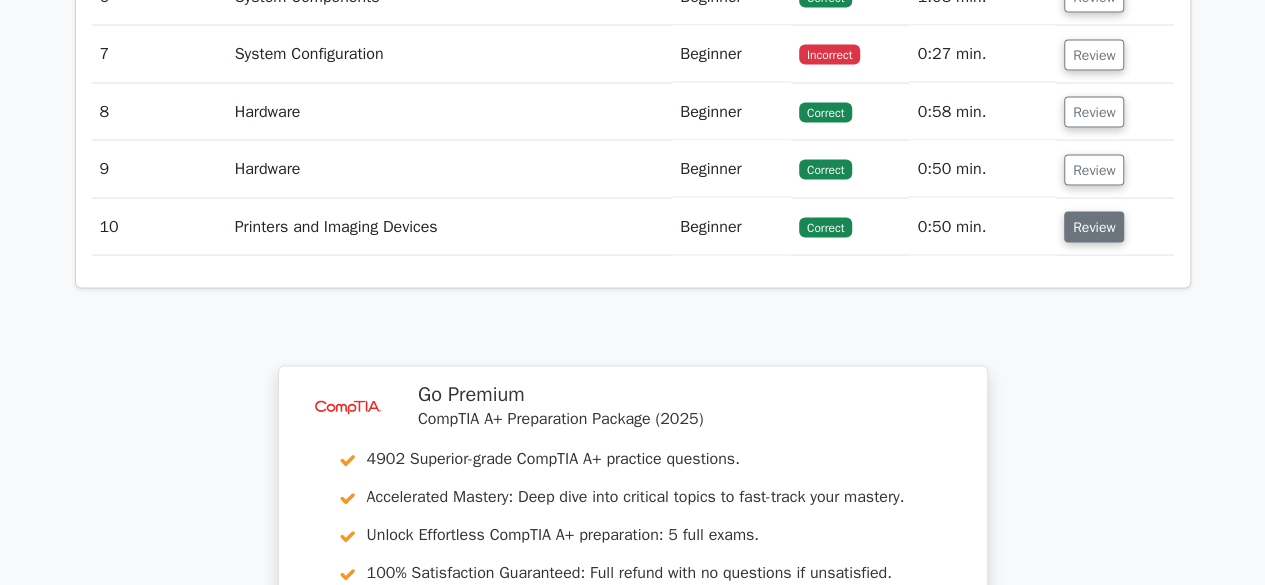 click on "Review" at bounding box center [1094, 227] 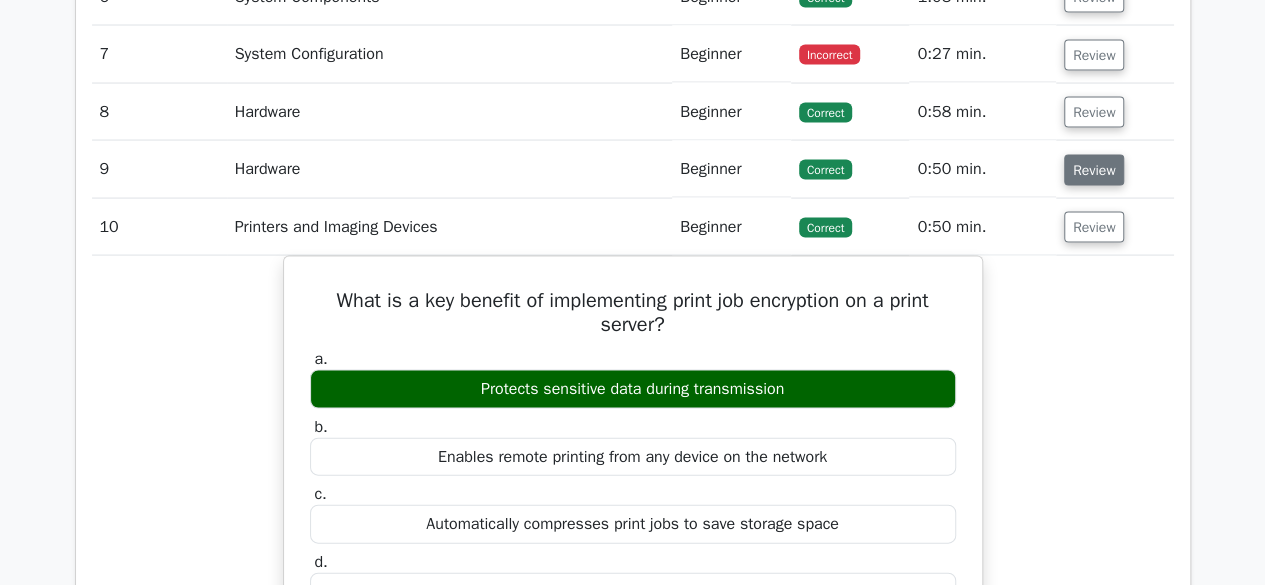 click on "Review" at bounding box center (1094, 170) 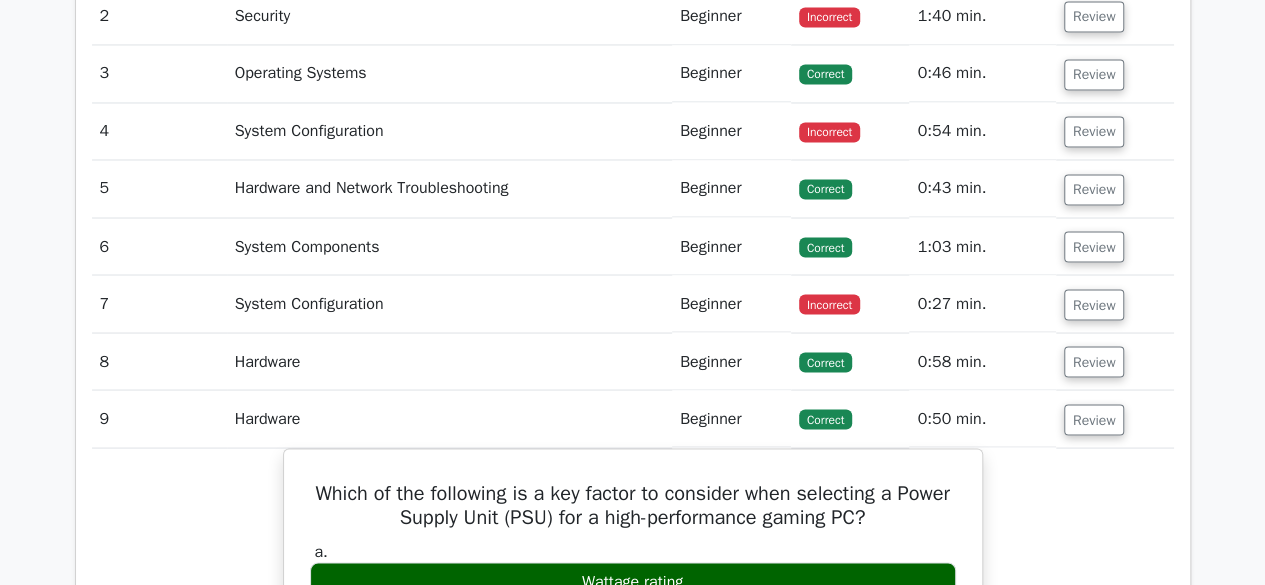 scroll, scrollTop: 1697, scrollLeft: 0, axis: vertical 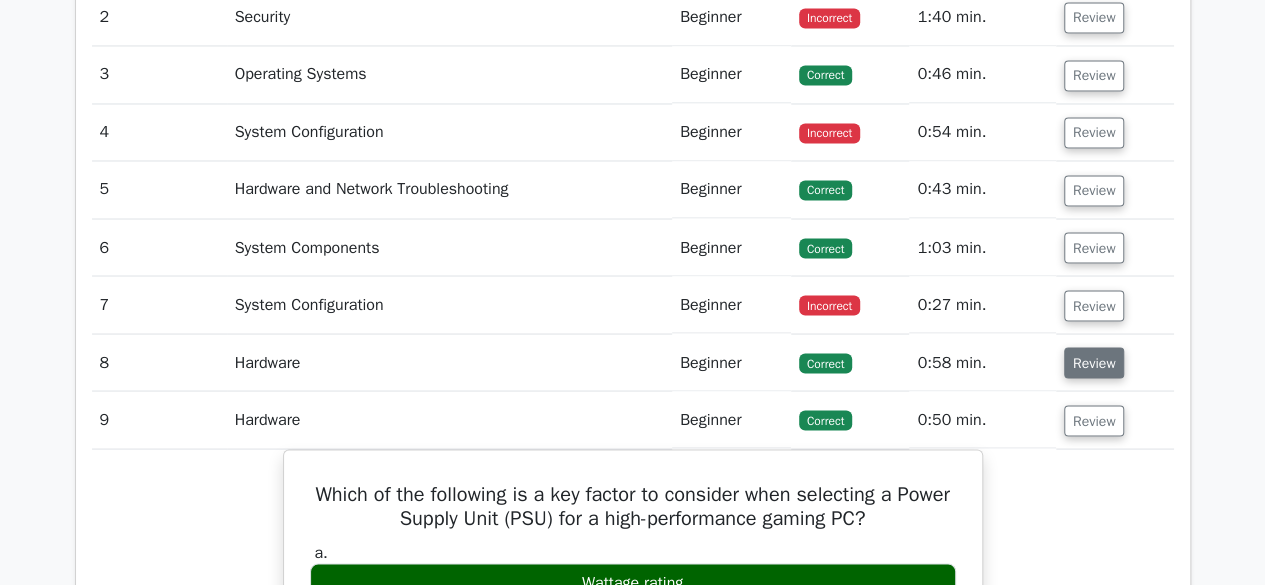 click on "Review" at bounding box center [1094, 362] 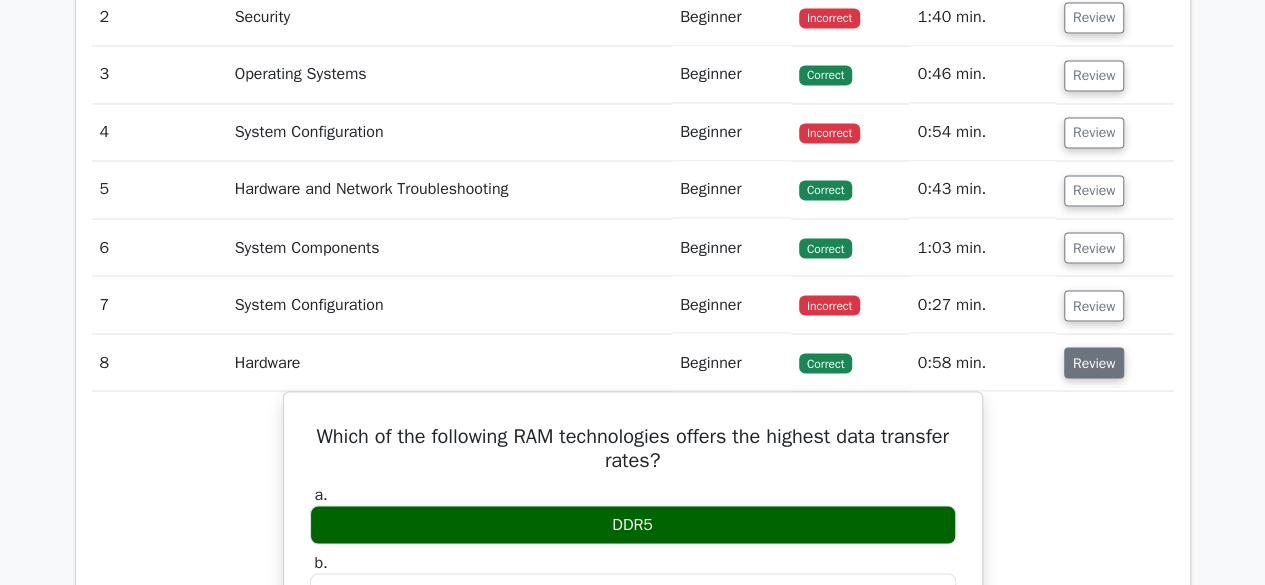 click on "Review" at bounding box center (1094, 362) 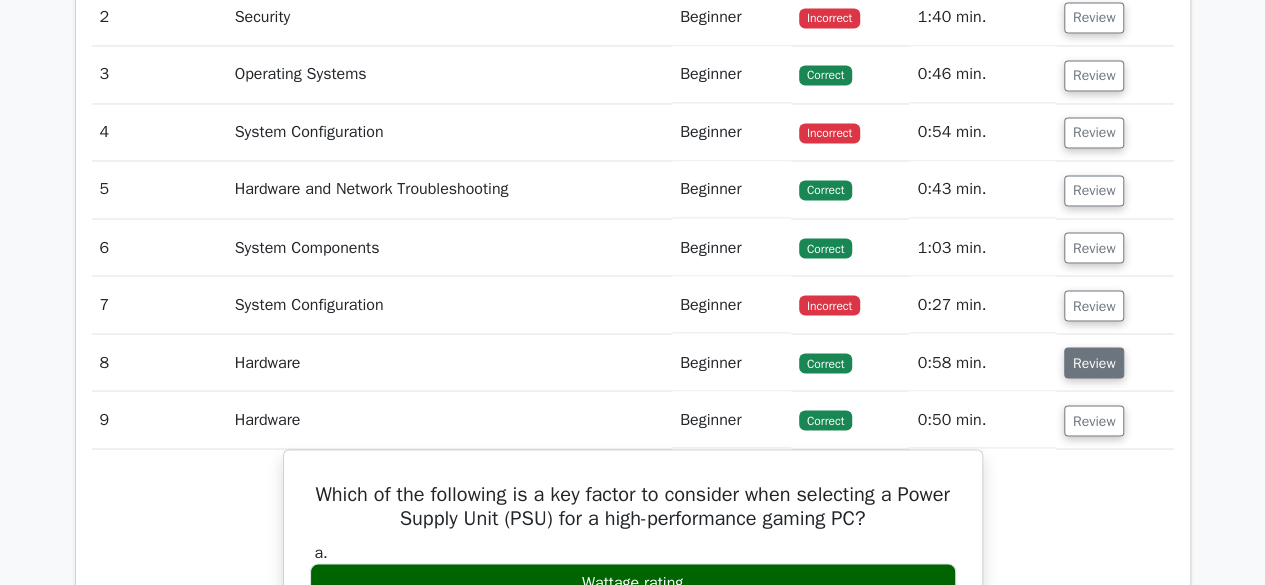 click on "Review" at bounding box center (1094, 362) 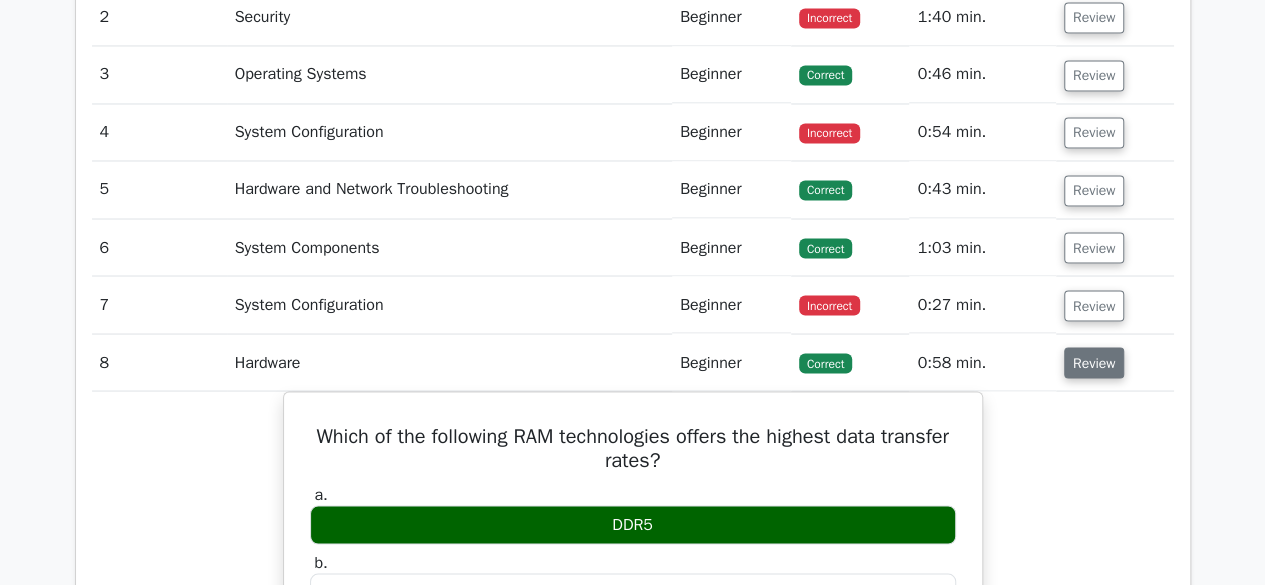 click on "Review" at bounding box center (1094, 362) 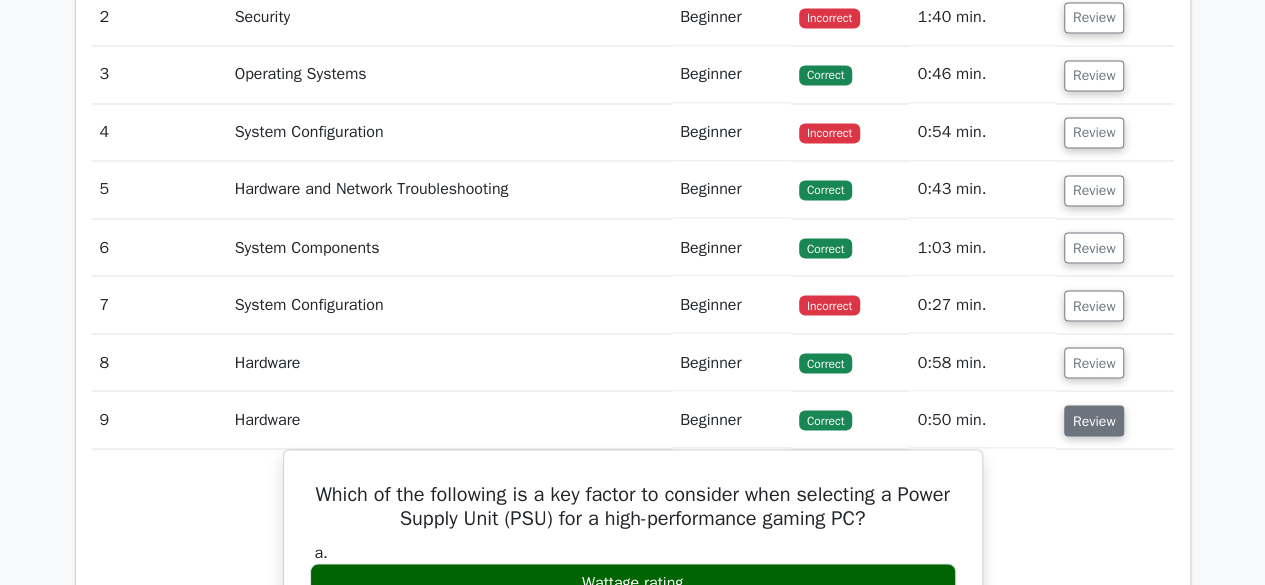 click on "Review" at bounding box center (1094, 420) 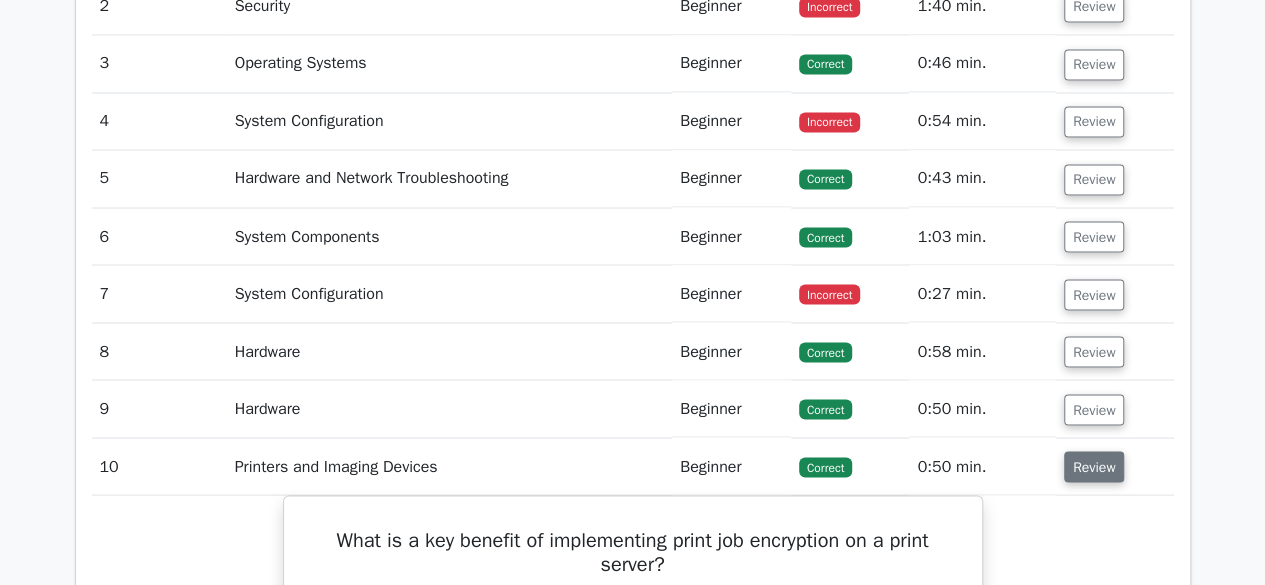 scroll, scrollTop: 1706, scrollLeft: 0, axis: vertical 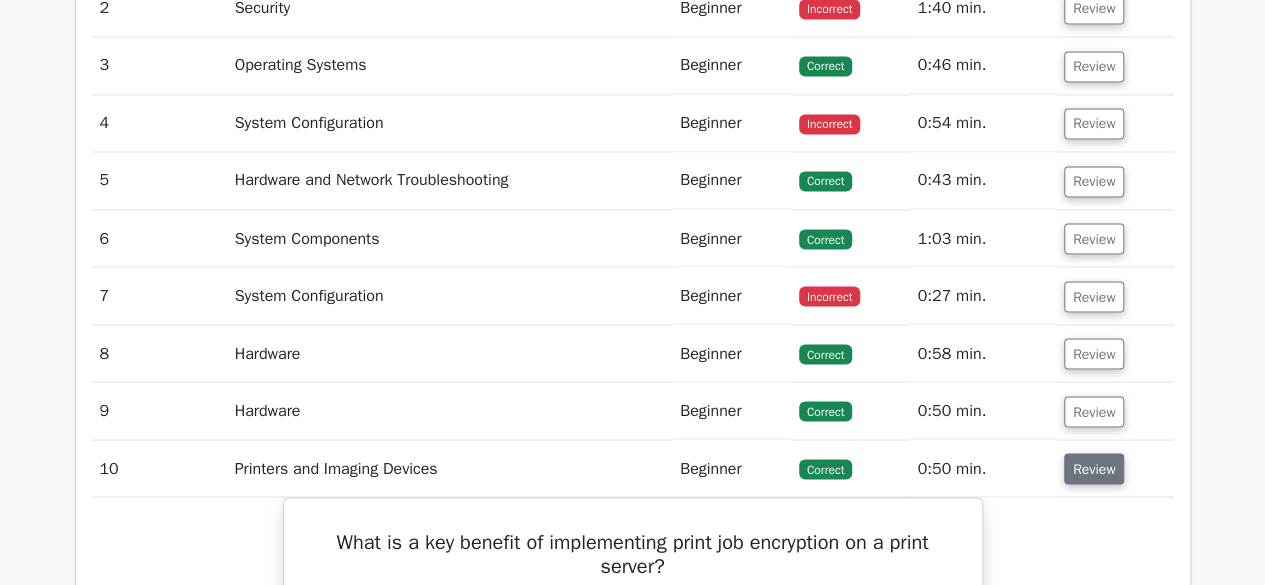 click on "Review" at bounding box center (1094, 468) 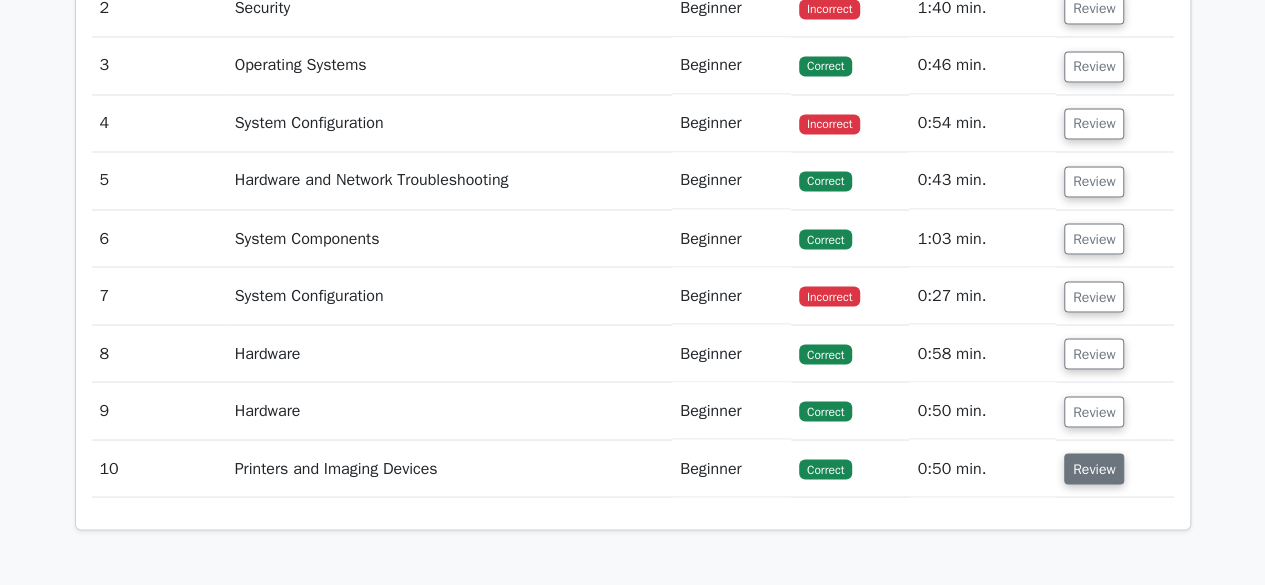 click on "Review" at bounding box center (1094, 468) 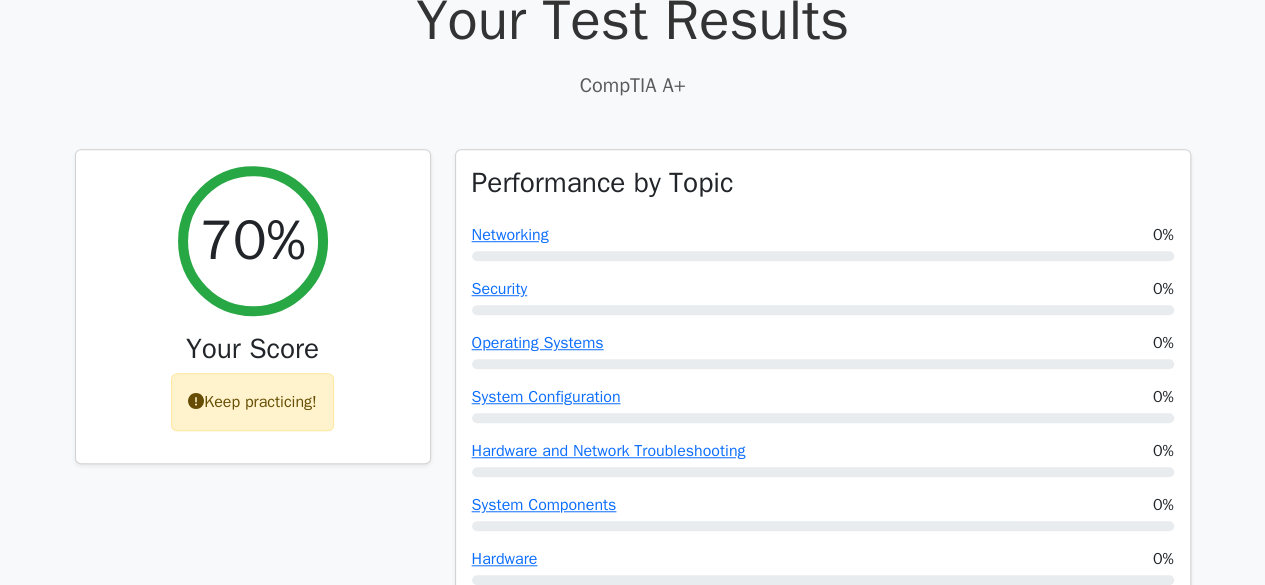 scroll, scrollTop: 530, scrollLeft: 0, axis: vertical 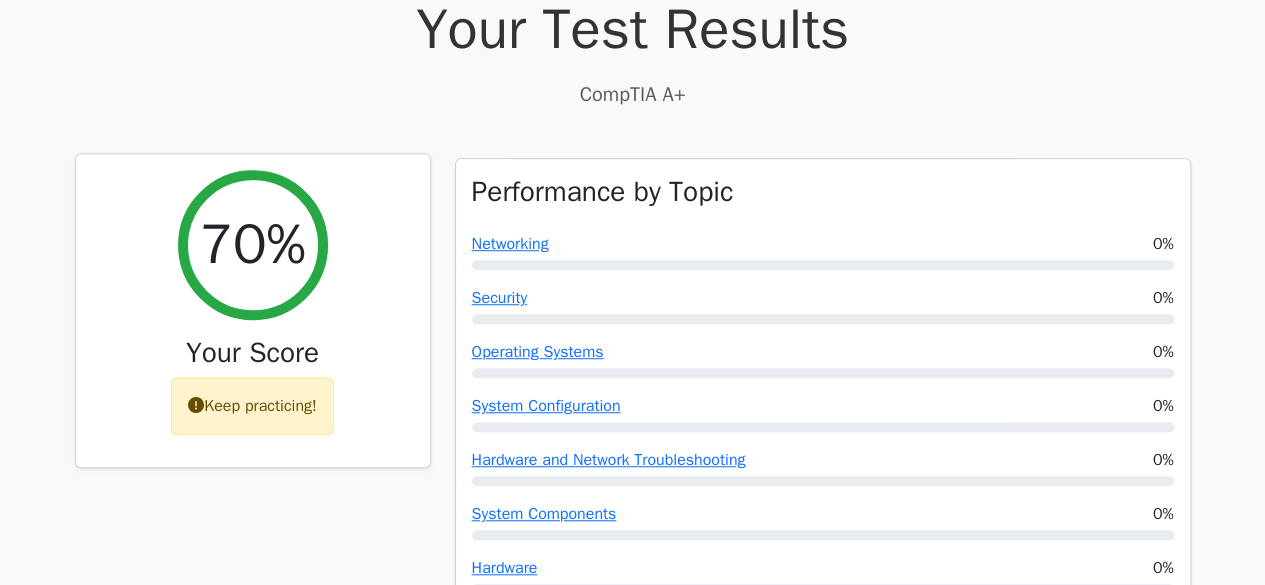 click on "Keep practicing!" at bounding box center (252, 406) 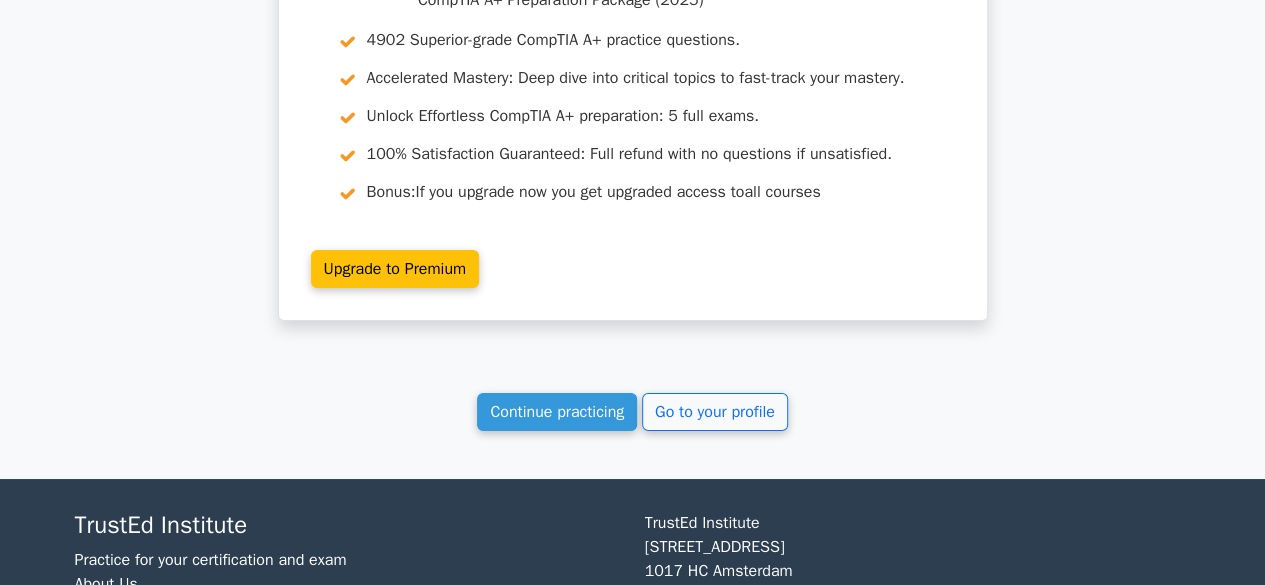 scroll, scrollTop: 3643, scrollLeft: 0, axis: vertical 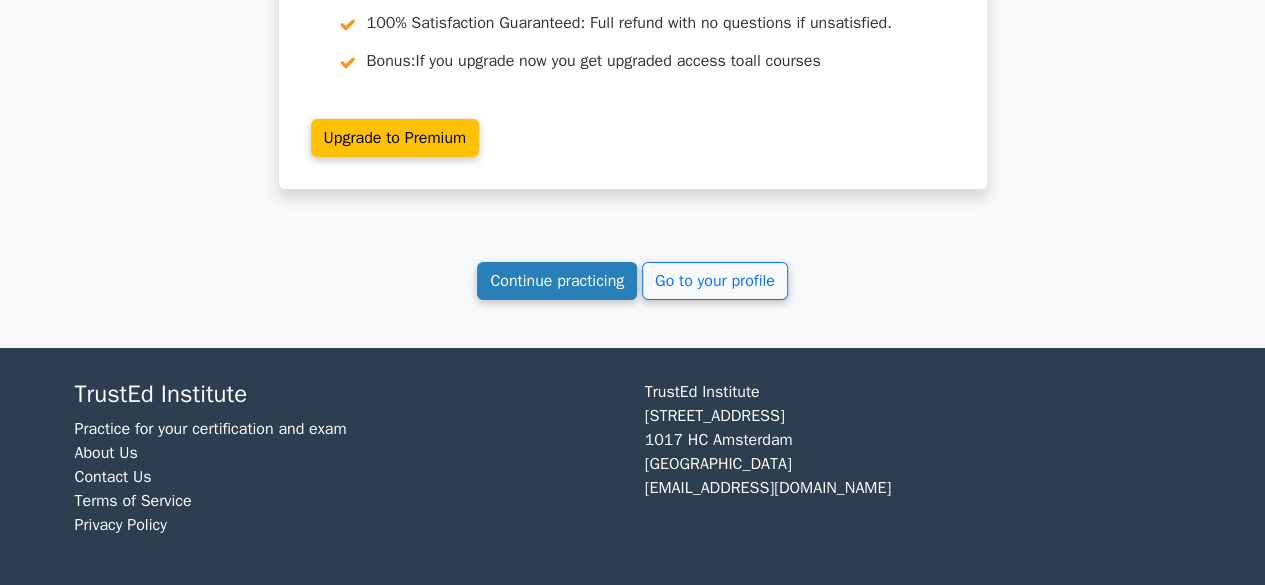 click on "Continue practicing" at bounding box center (557, 281) 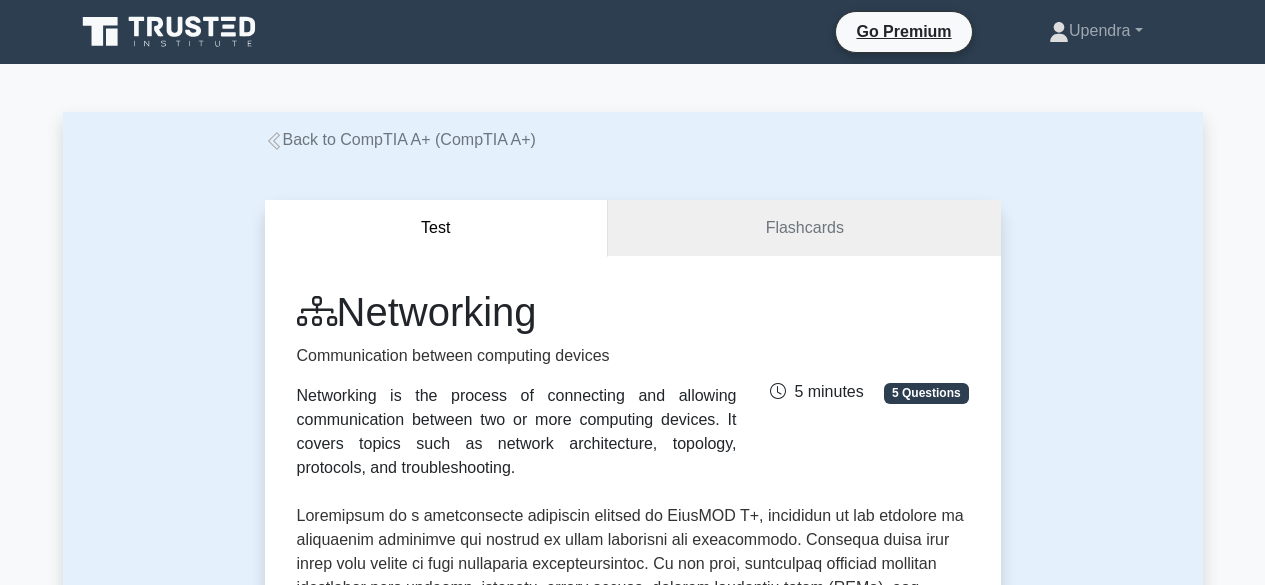 scroll, scrollTop: 0, scrollLeft: 0, axis: both 